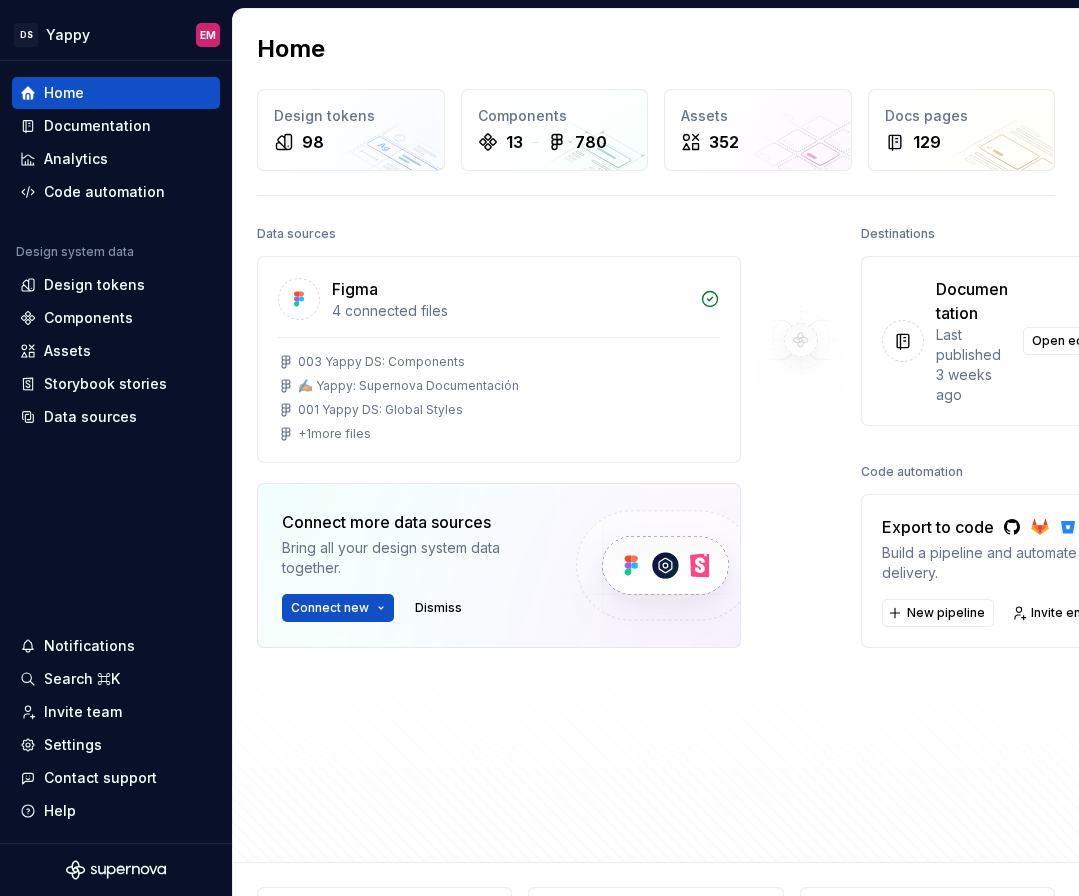 scroll, scrollTop: 0, scrollLeft: 0, axis: both 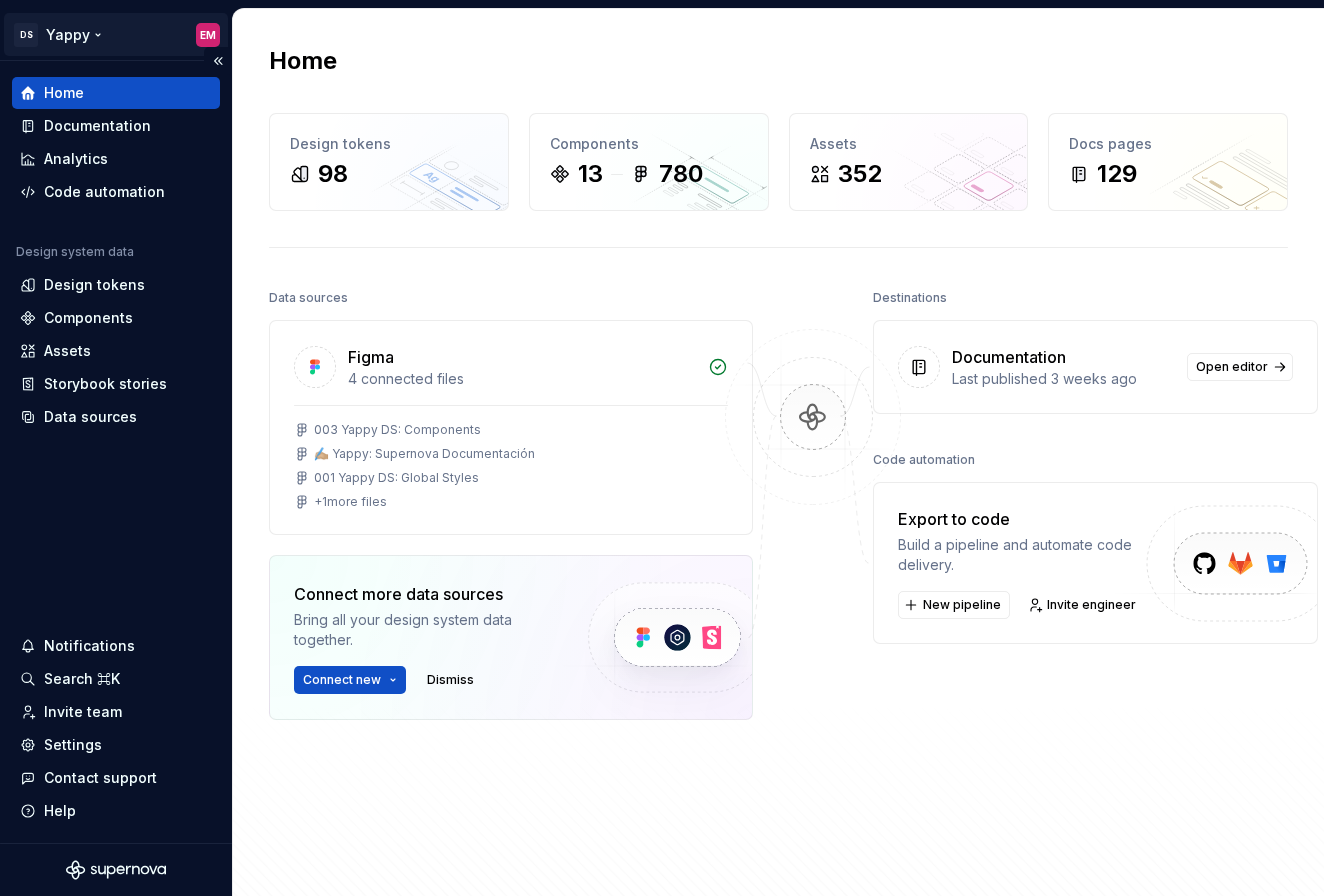 click on "DS Yappy EM Home Documentation Analytics Code automation Design system data Design tokens Components Assets Storybook stories Data sources Notifications Search ⌘K Invite team Settings Contact support Help Home Design tokens 98 Components 13 780 Assets 352 Docs pages 129 Data sources Figma 4 connected files 003 Yappy DS: Components ✍🏼 Yappy: Supernova Documentación 001 Yappy DS: Global Styles +  1  more   files Connect more data sources Bring all your design system data together. Connect new Dismiss Destinations Documentation Last published 3 weeks ago Open editor Code automation Export to code Build a pipeline and automate code delivery. New pipeline Invite engineer Product documentation Learn how to build, manage and maintain design systems in smarter ways. Developer documentation Start delivering your design choices to your codebases right away. Join our Slack community Connect and learn with other design system practitioners." at bounding box center (662, 448) 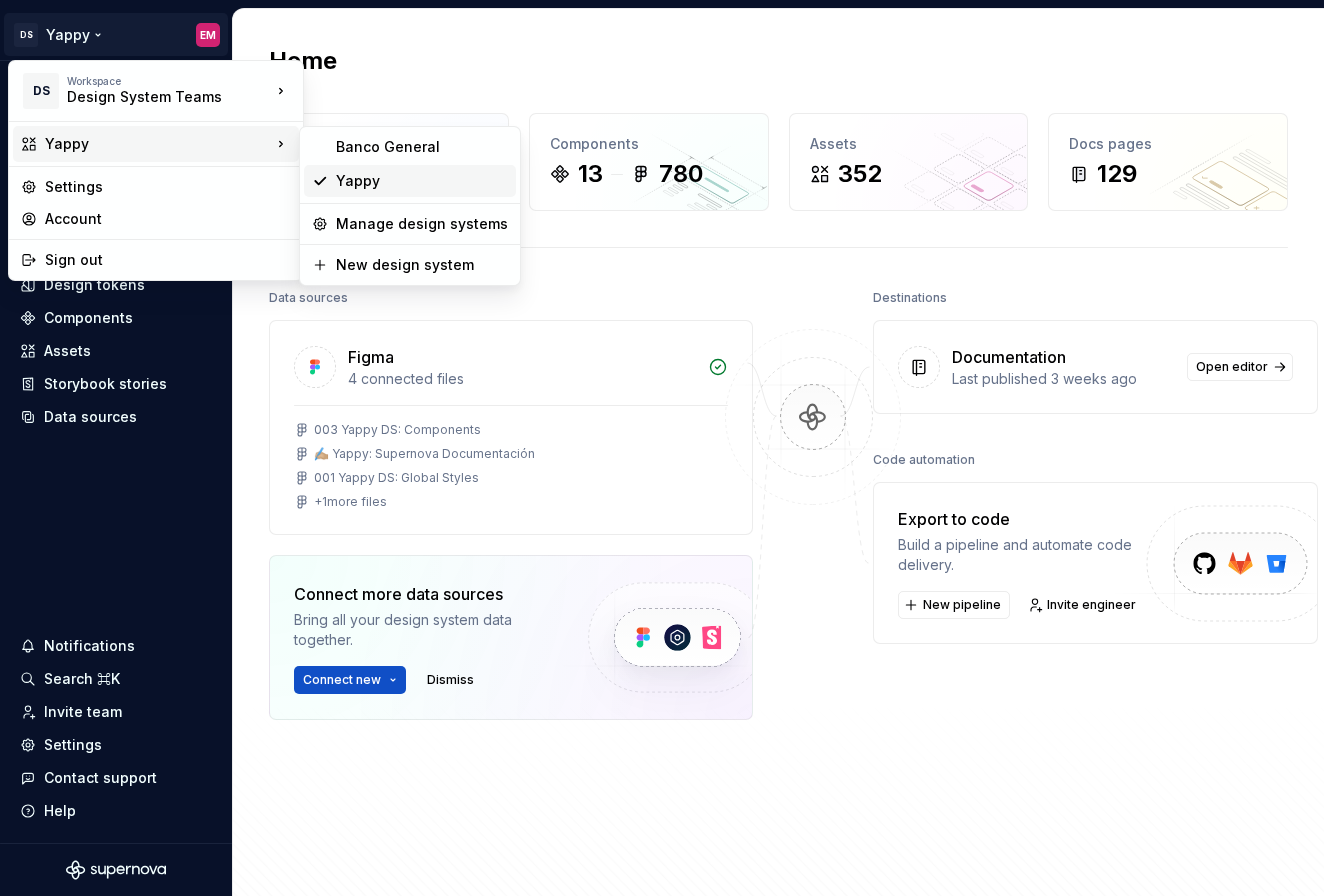 click on "Yappy" at bounding box center (422, 181) 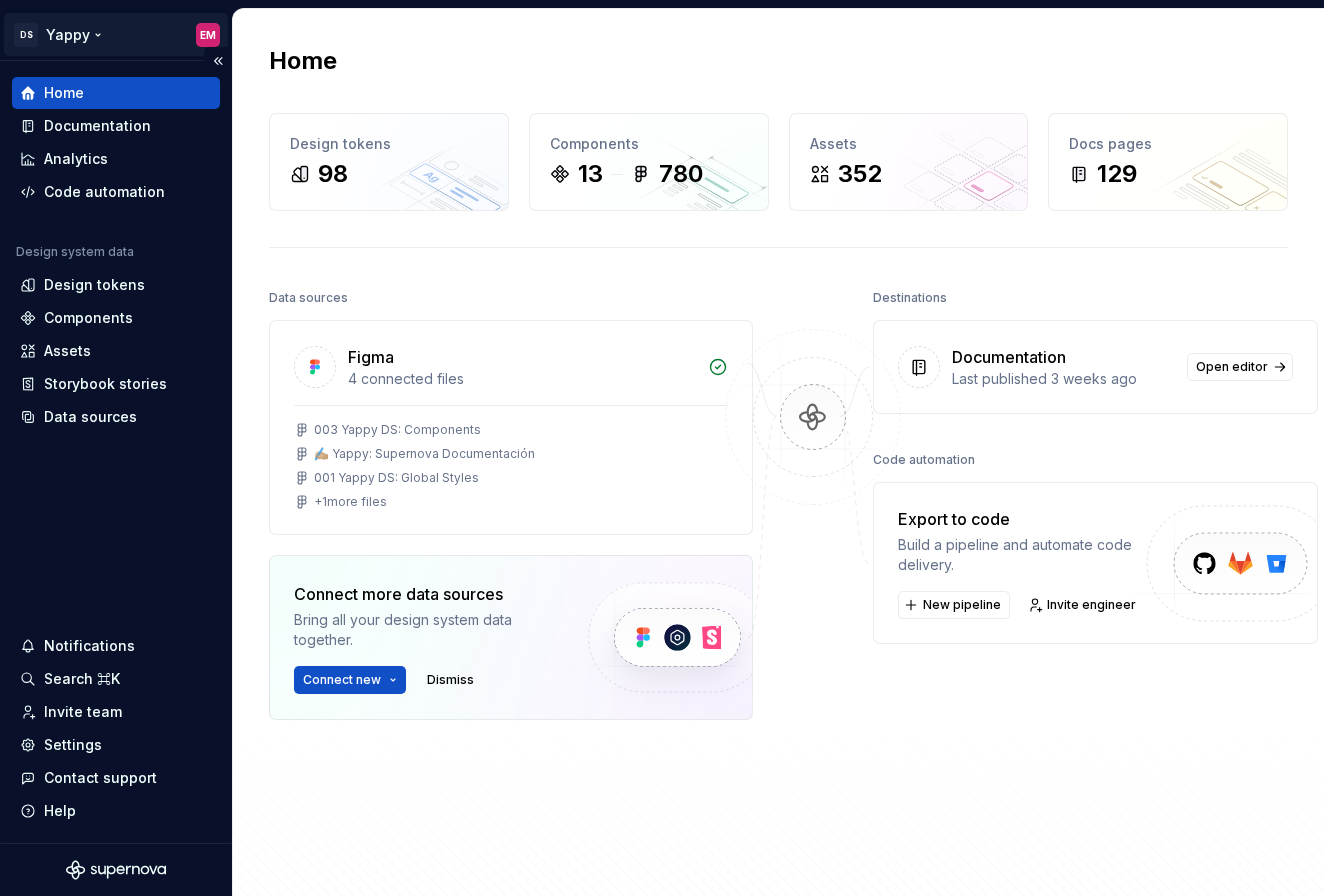 click on "DS Yappy EM Home Documentation Analytics Code automation Design system data Design tokens Components Assets Storybook stories Data sources Notifications Search ⌘K Invite team Settings Contact support Help Home Design tokens 98 Components 13 780 Assets 352 Docs pages 129 Data sources Figma 4 connected files 003 Yappy DS: Components ✍🏼 Yappy: Supernova Documentación 001 Yappy DS: Global Styles +  1  more   files Connect more data sources Bring all your design system data together. Connect new Dismiss Destinations Documentation Last published 3 weeks ago Open editor Code automation Export to code Build a pipeline and automate code delivery. New pipeline Invite engineer Product documentation Learn how to build, manage and maintain design systems in smarter ways. Developer documentation Start delivering your design choices to your codebases right away. Join our Slack community Connect and learn with other design system practitioners." at bounding box center [662, 448] 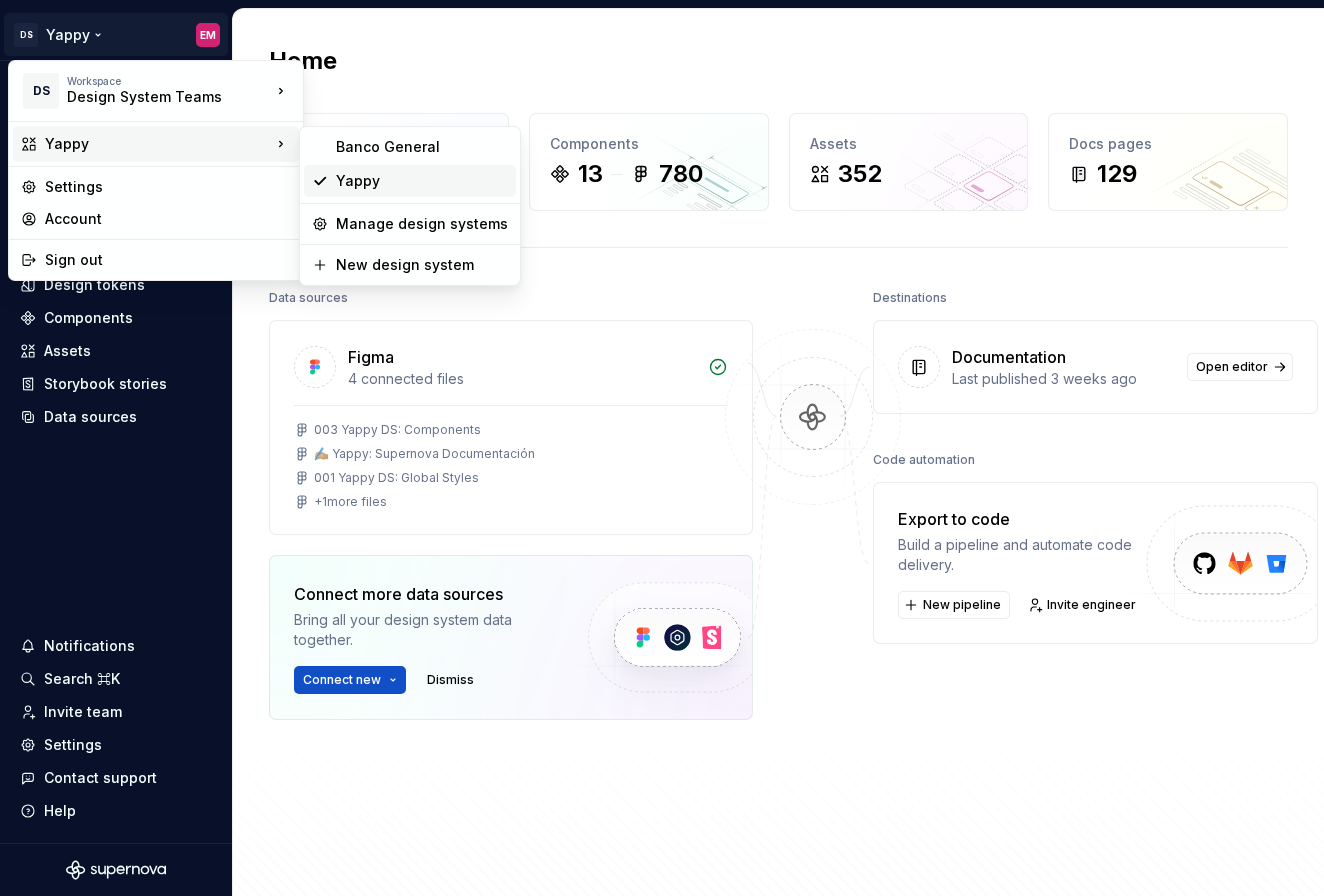 click on "Yappy" at bounding box center [422, 181] 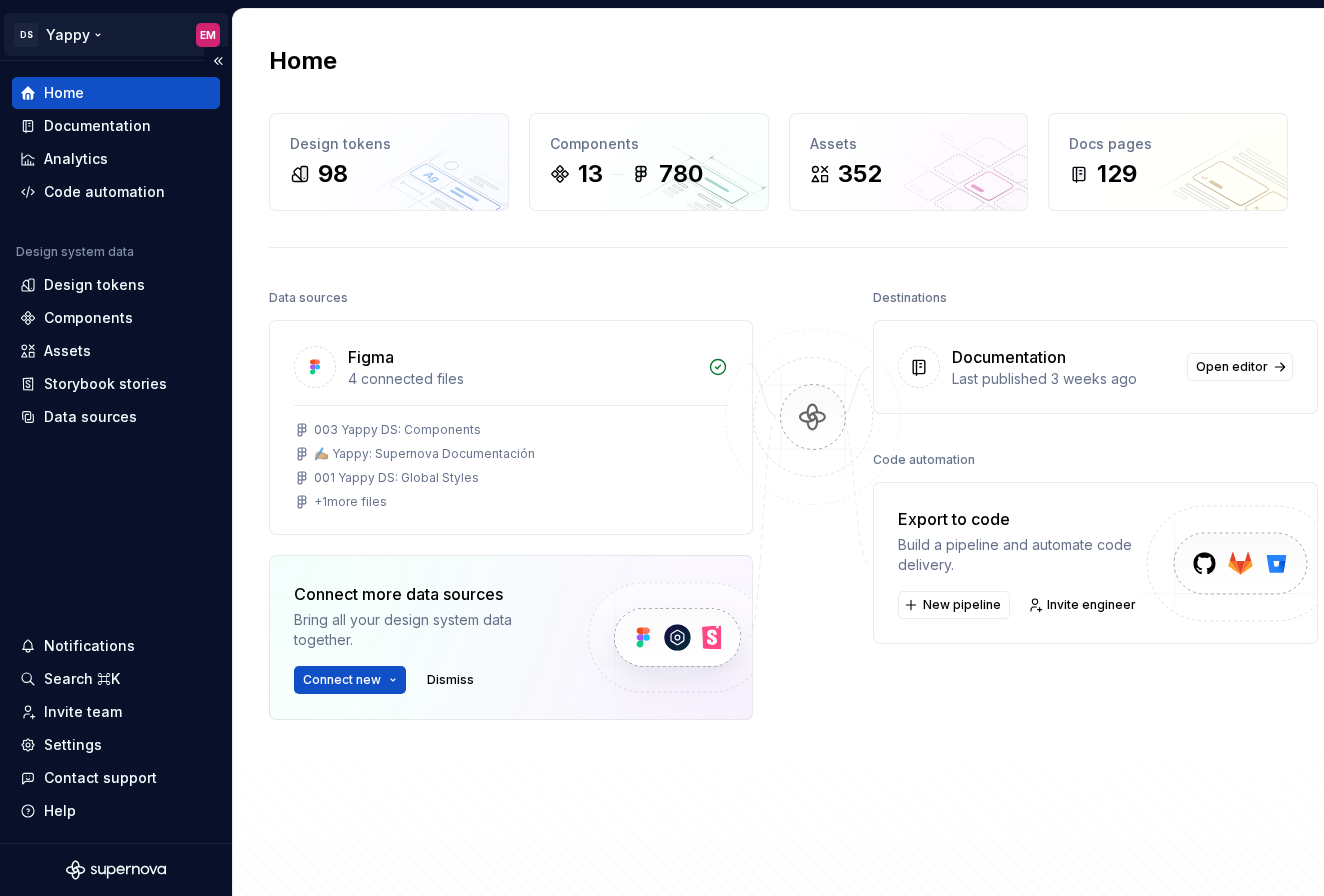 click on "DS Yappy EM Home Documentation Analytics Code automation Design system data Design tokens Components Assets Storybook stories Data sources Notifications Search ⌘K Invite team Settings Contact support Help Home Design tokens 98 Components 13 780 Assets 352 Docs pages 129 Data sources Figma 4 connected files 003 Yappy DS: Components ✍🏼 Yappy: Supernova Documentación 001 Yappy DS: Global Styles +  1  more   files Connect more data sources Bring all your design system data together. Connect new Dismiss Destinations Documentation Last published 3 weeks ago Open editor Code automation Export to code Build a pipeline and automate code delivery. New pipeline Invite engineer Product documentation Learn how to build, manage and maintain design systems in smarter ways. Developer documentation Start delivering your design choices to your codebases right away. Join our Slack community Connect and learn with other design system practitioners." at bounding box center (662, 448) 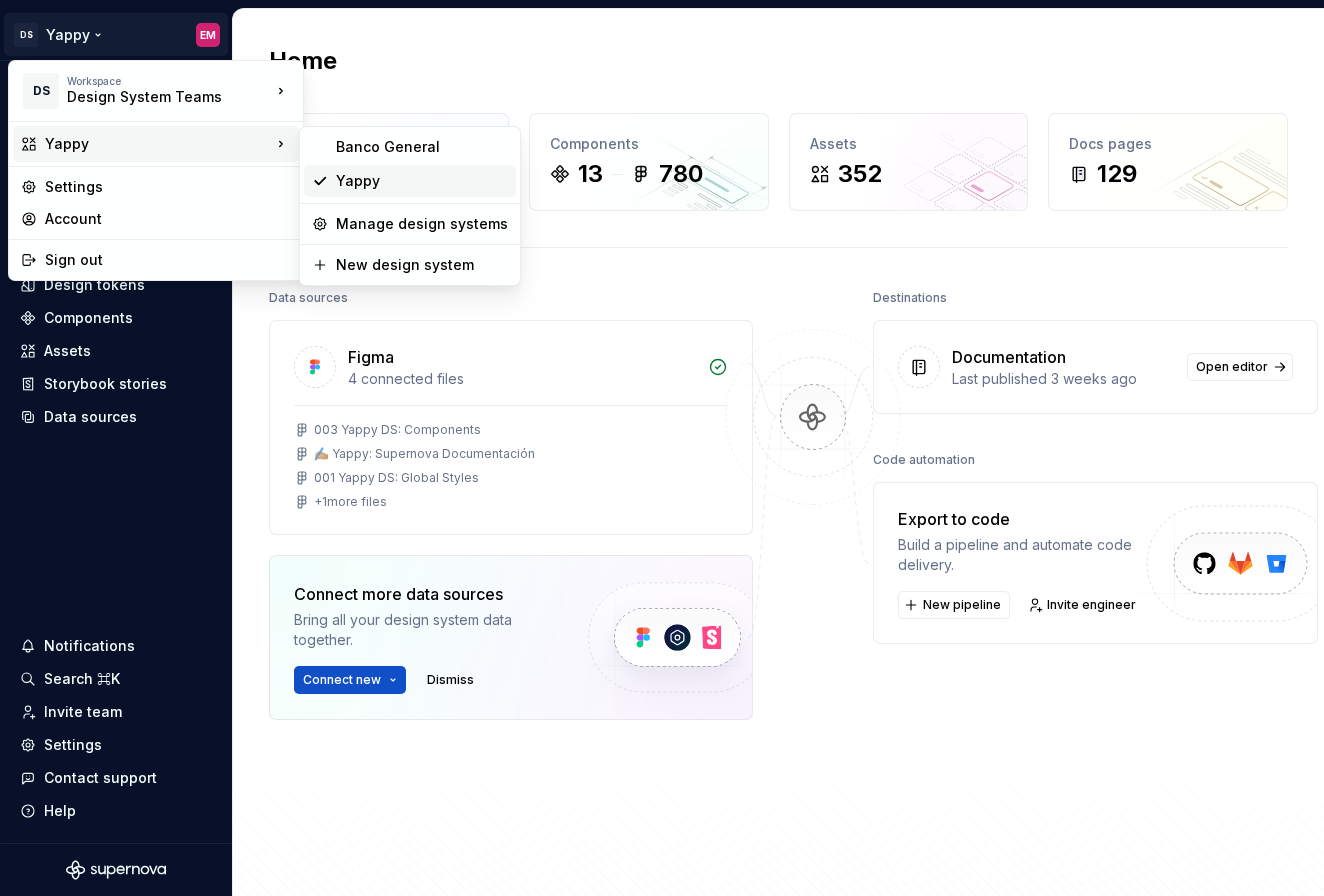 click on "Yappy" at bounding box center (422, 181) 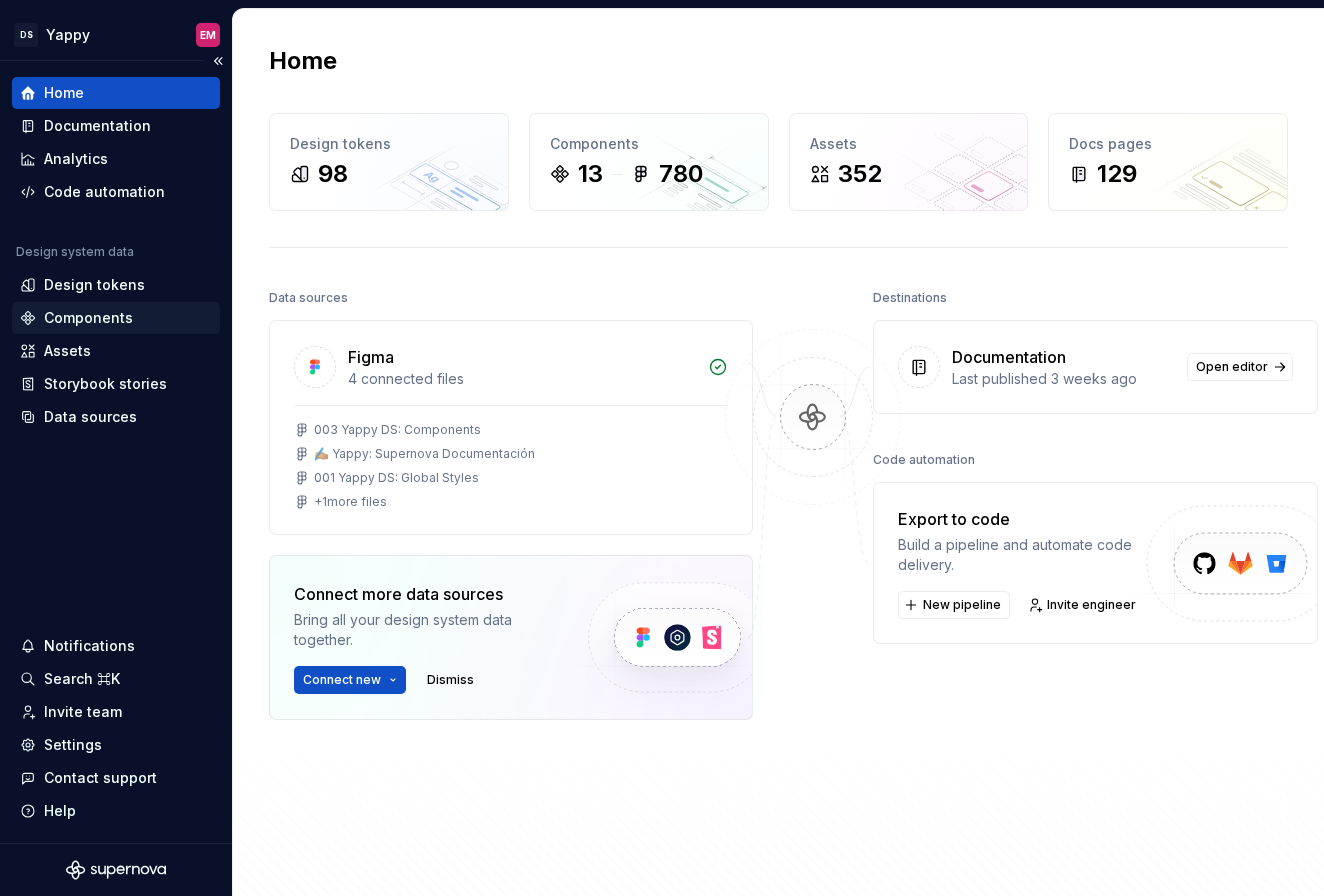 click on "Components" at bounding box center (88, 318) 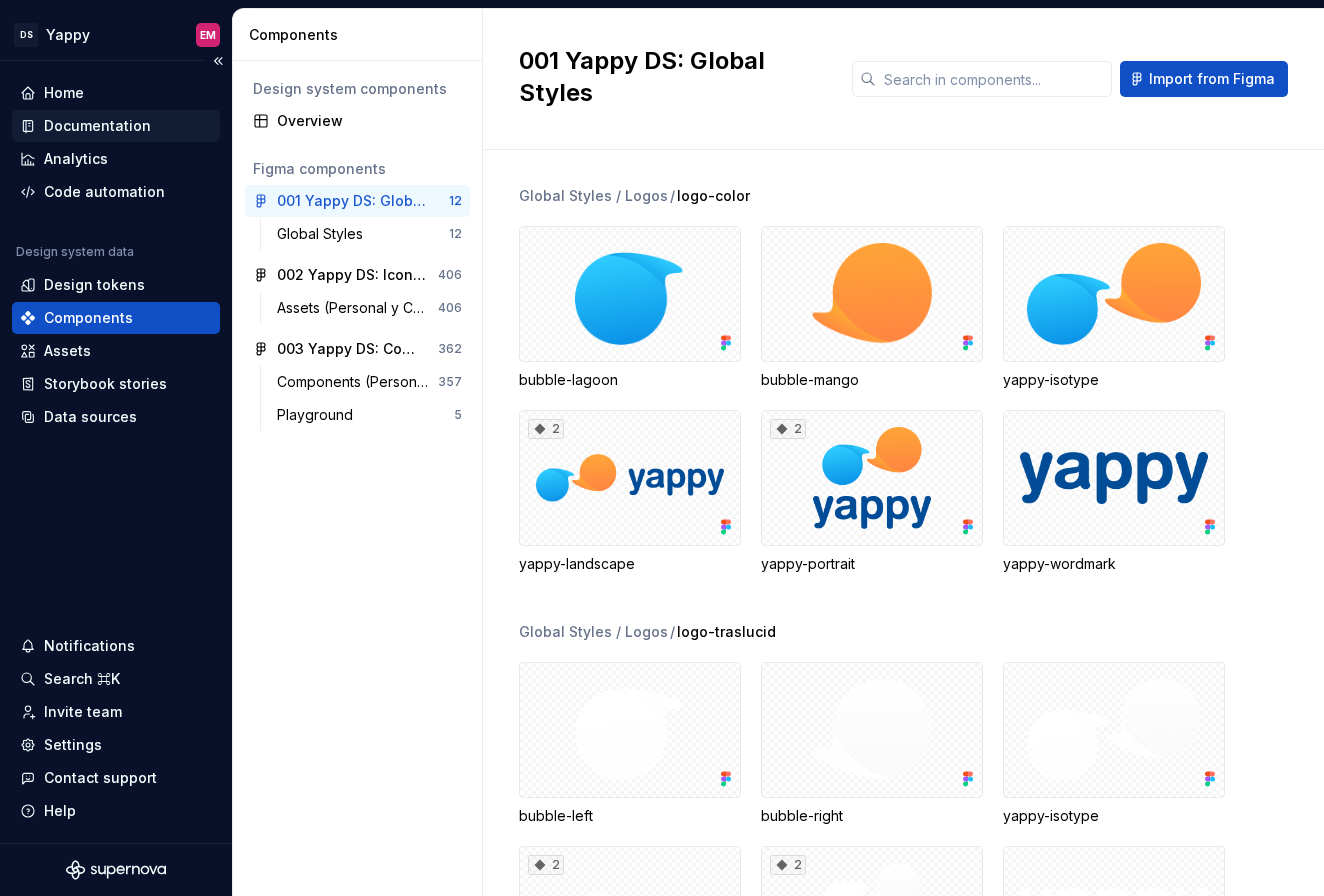 click on "Documentation" at bounding box center (97, 126) 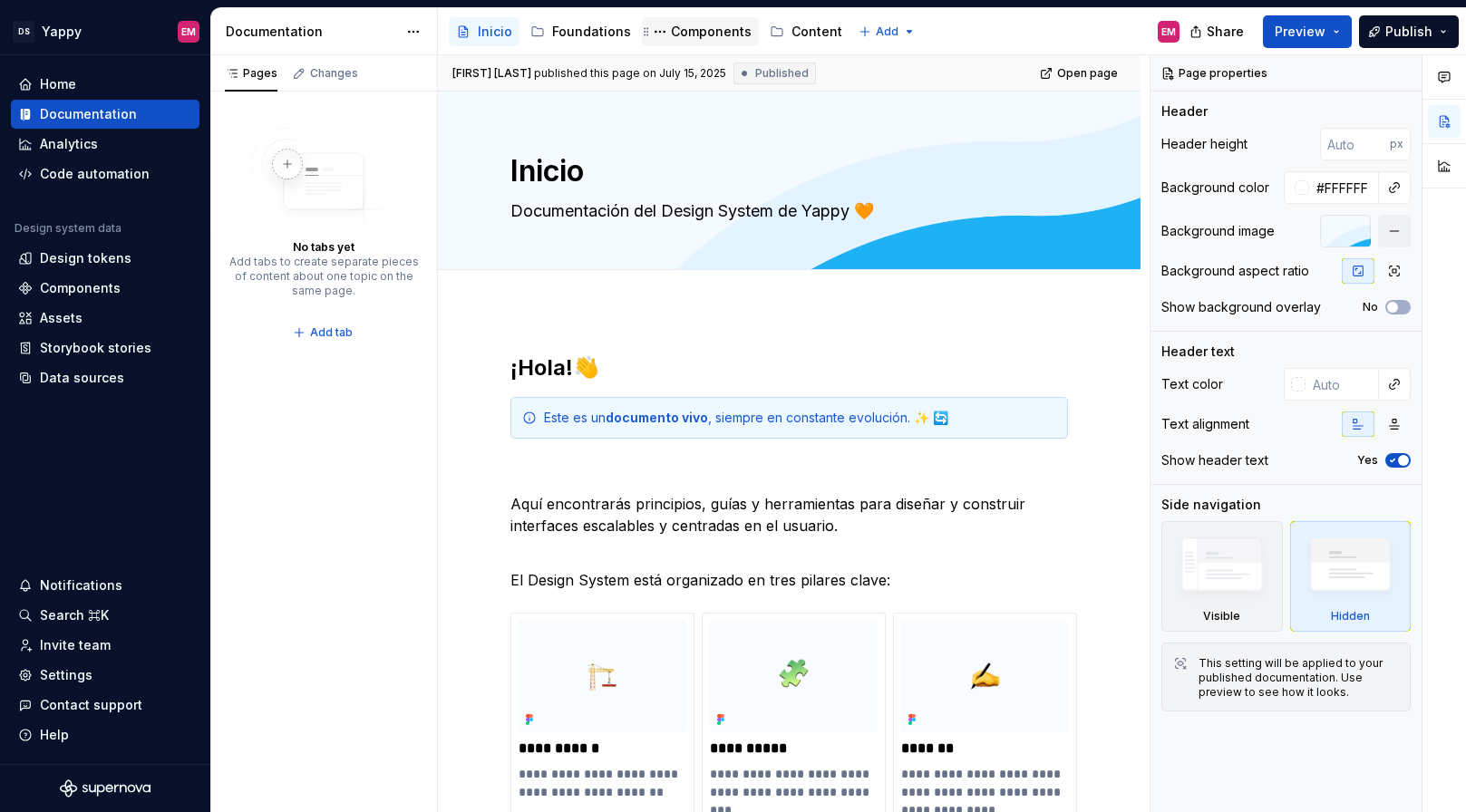 click on "Components" at bounding box center [711, 32] 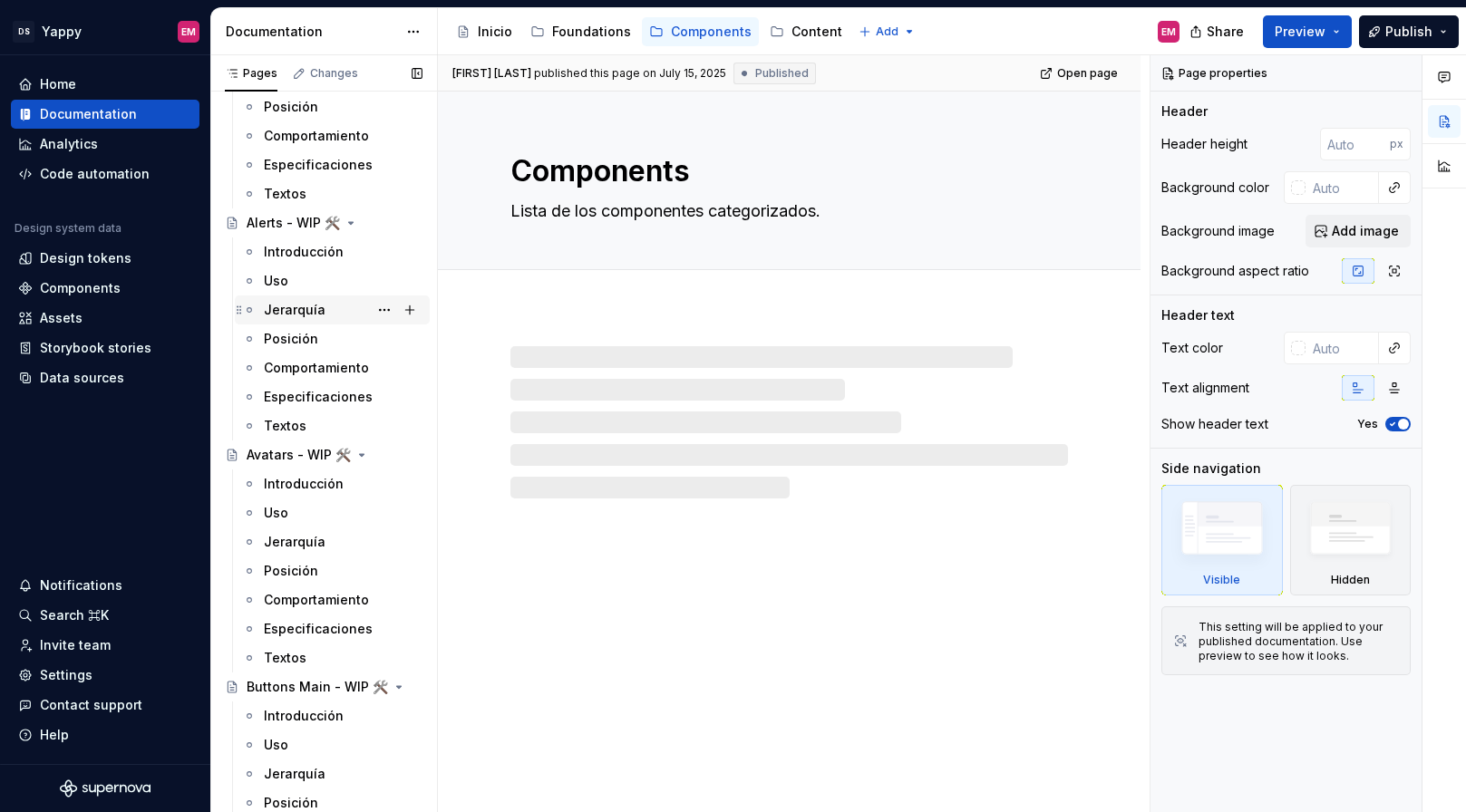 scroll, scrollTop: 206, scrollLeft: 0, axis: vertical 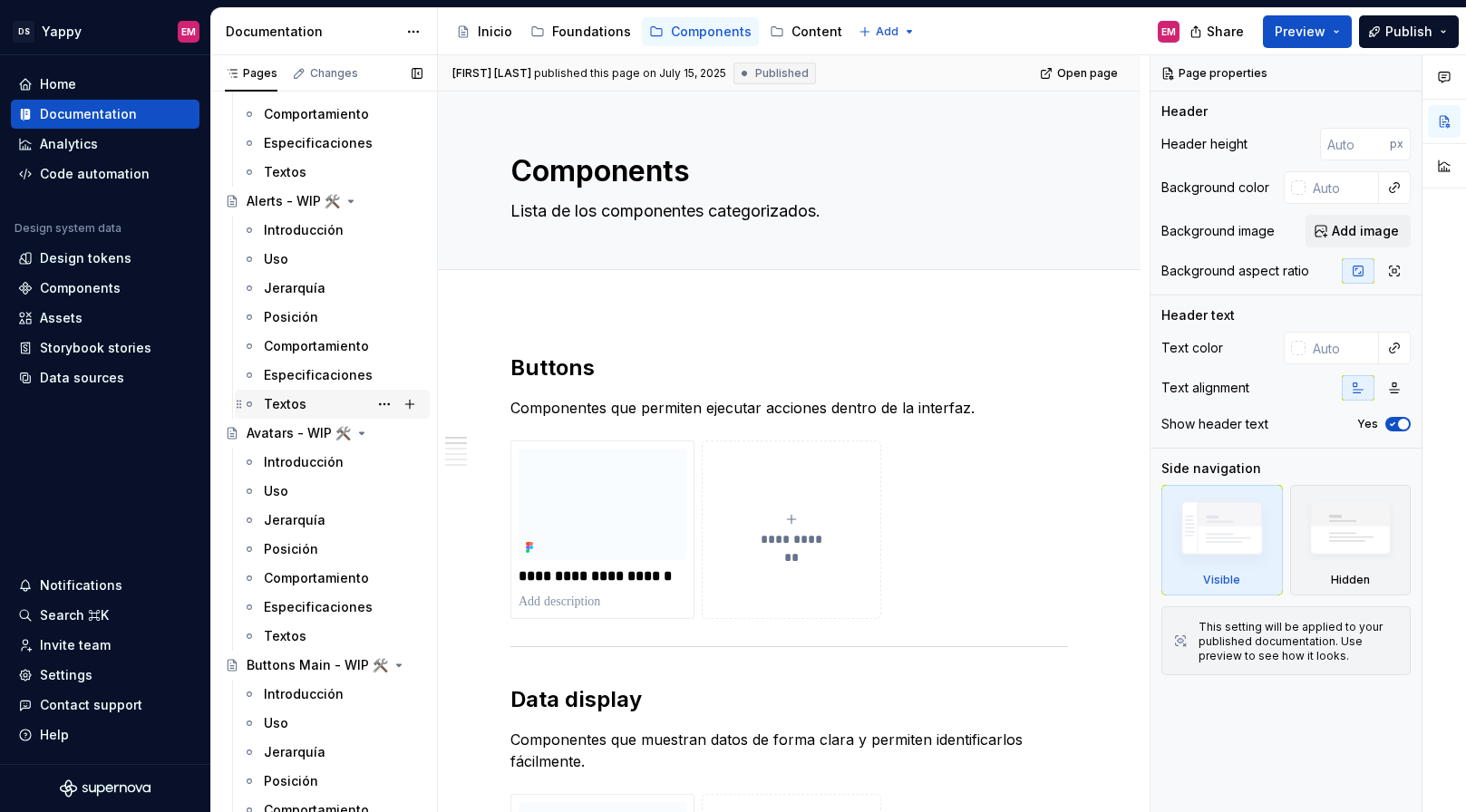 click on "Textos" at bounding box center [285, 404] 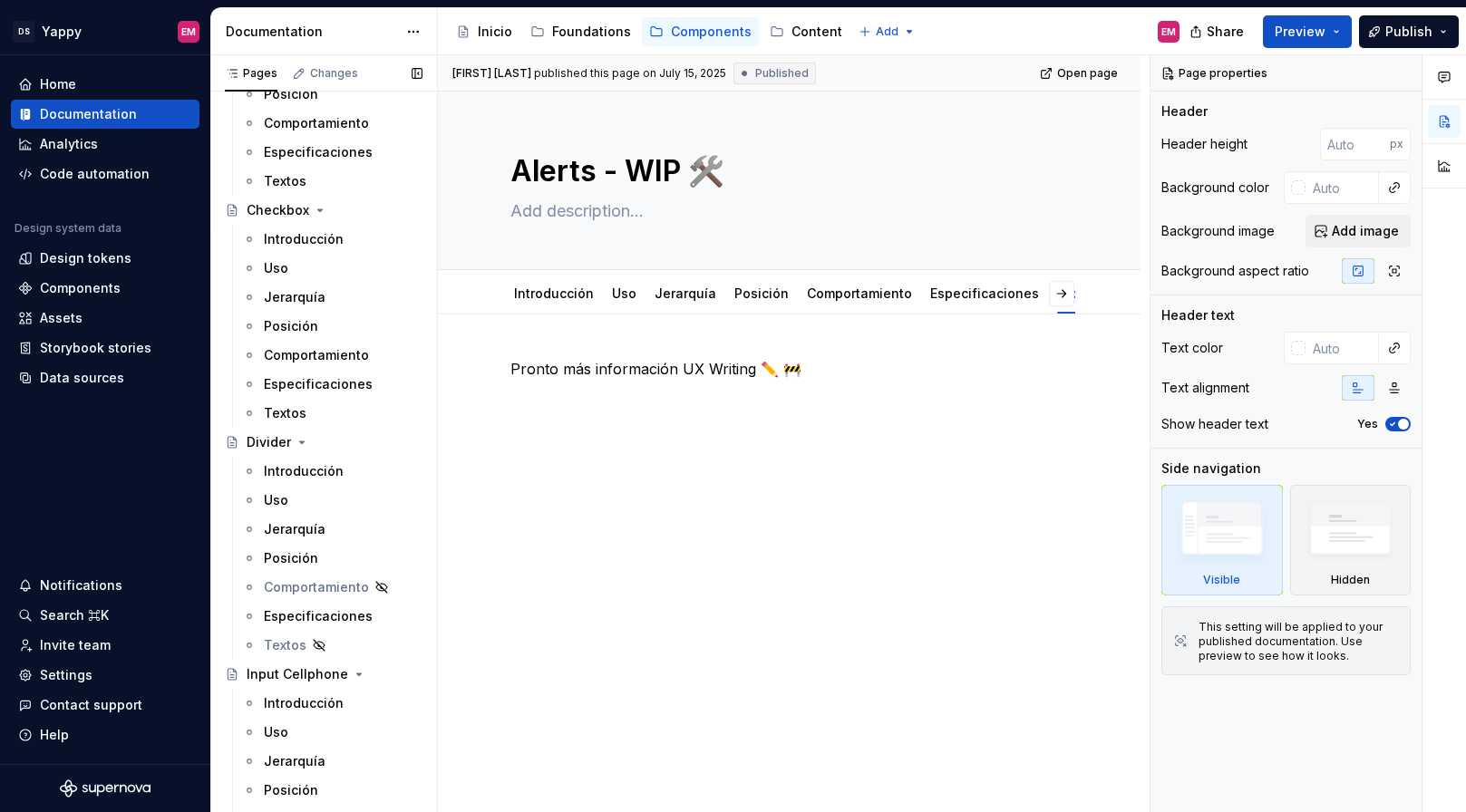 scroll, scrollTop: 906, scrollLeft: 0, axis: vertical 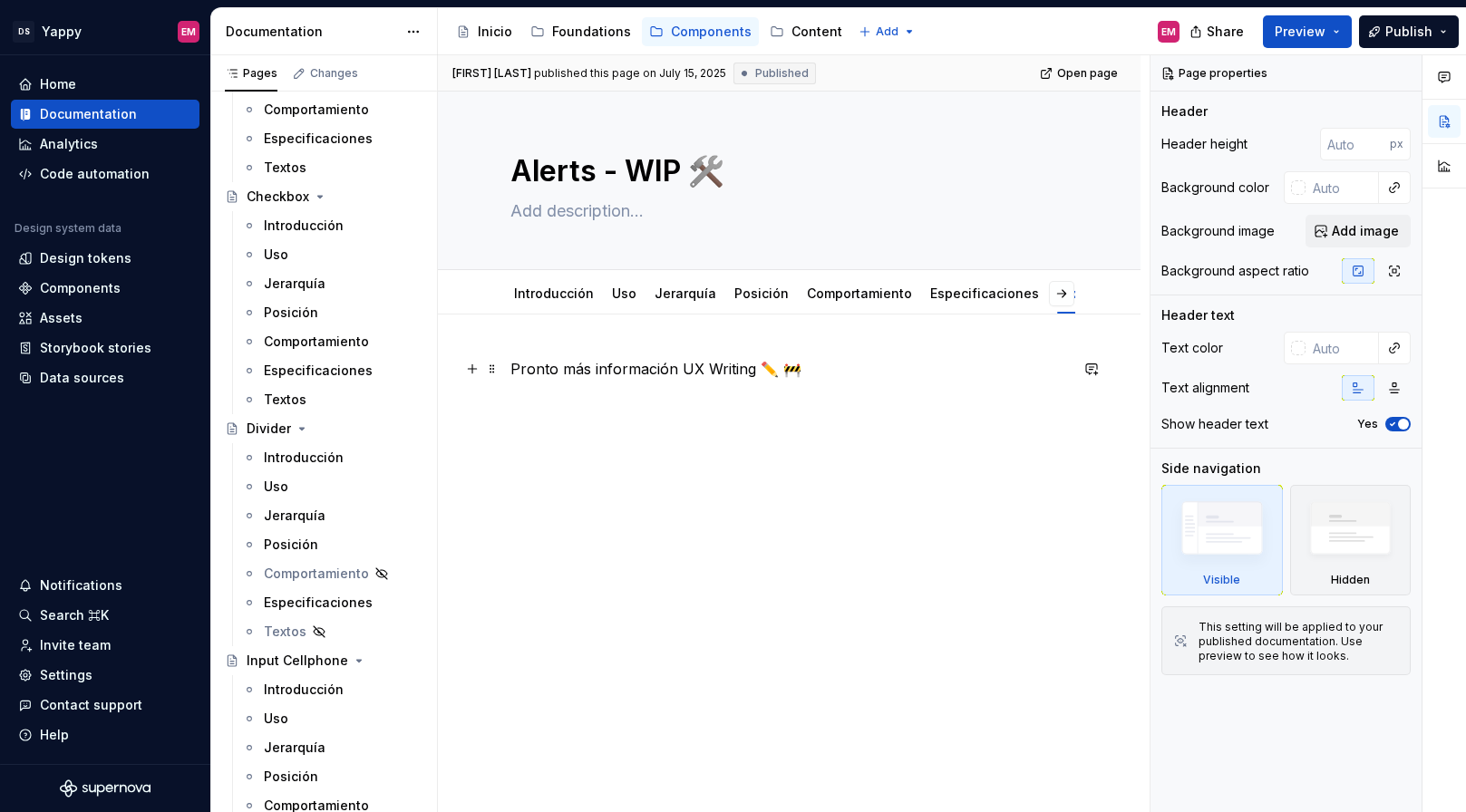 click on "Pronto más información UX Writing ✏️ 🚧" at bounding box center [789, 369] 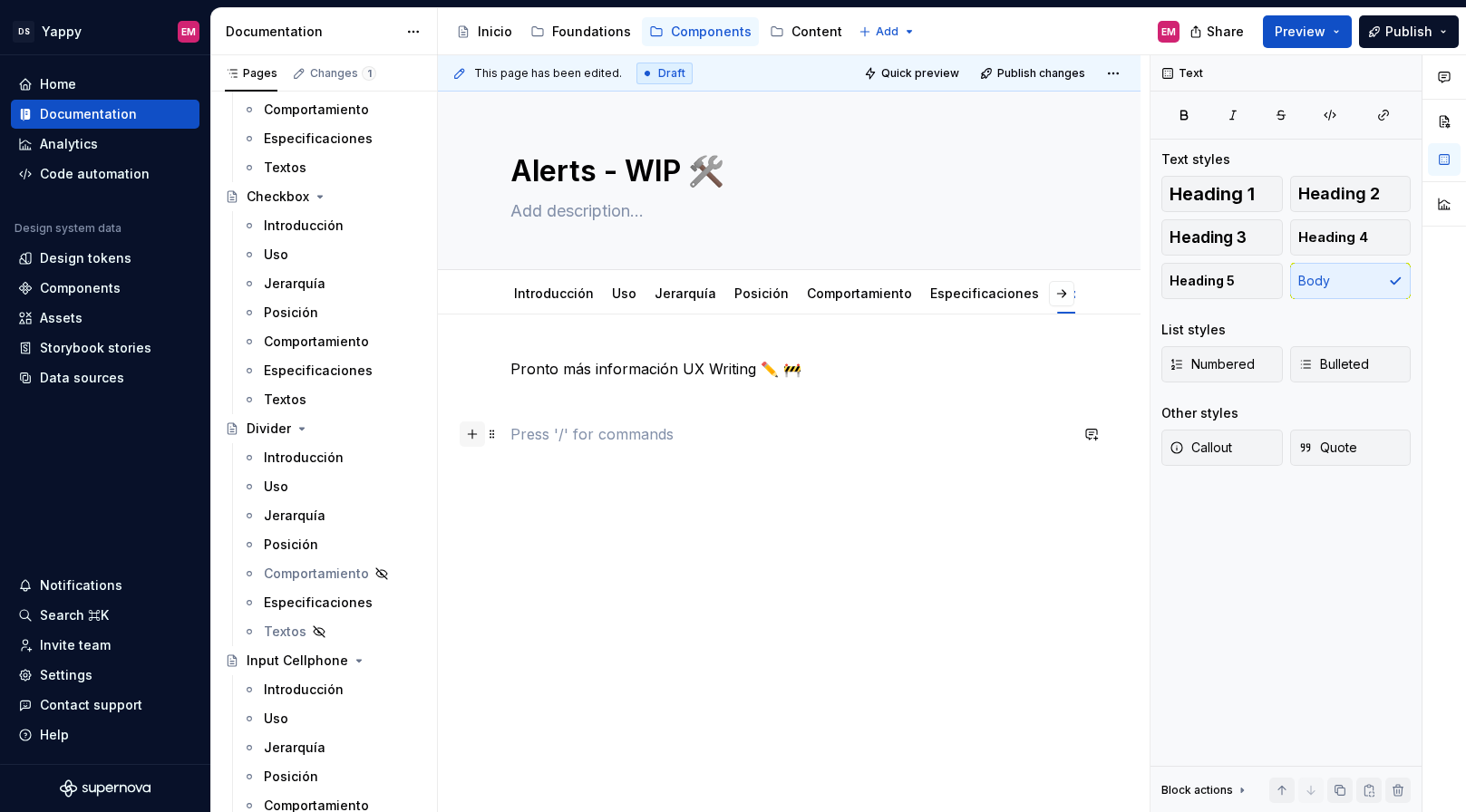 click at bounding box center (472, 434) 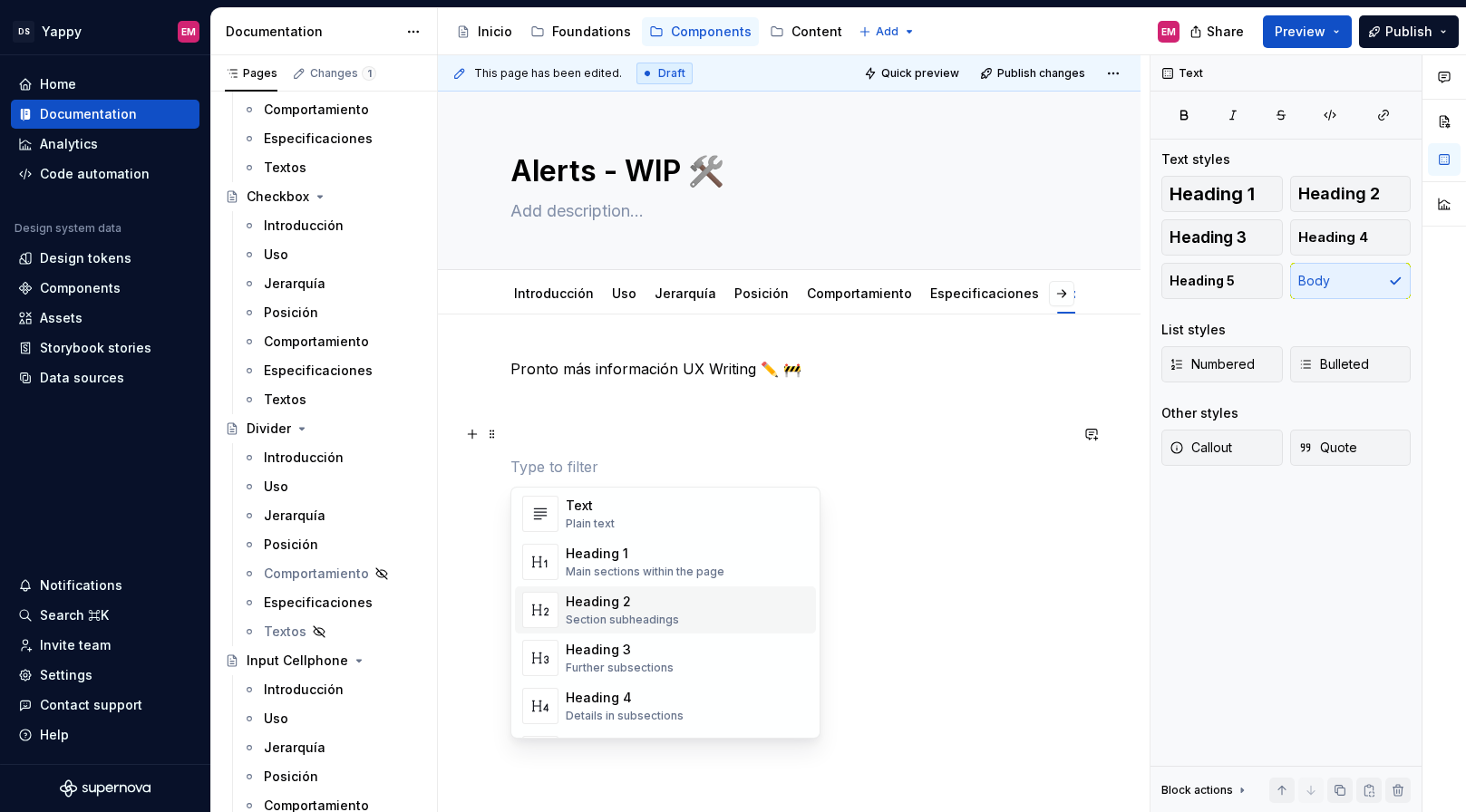 scroll, scrollTop: 0, scrollLeft: 0, axis: both 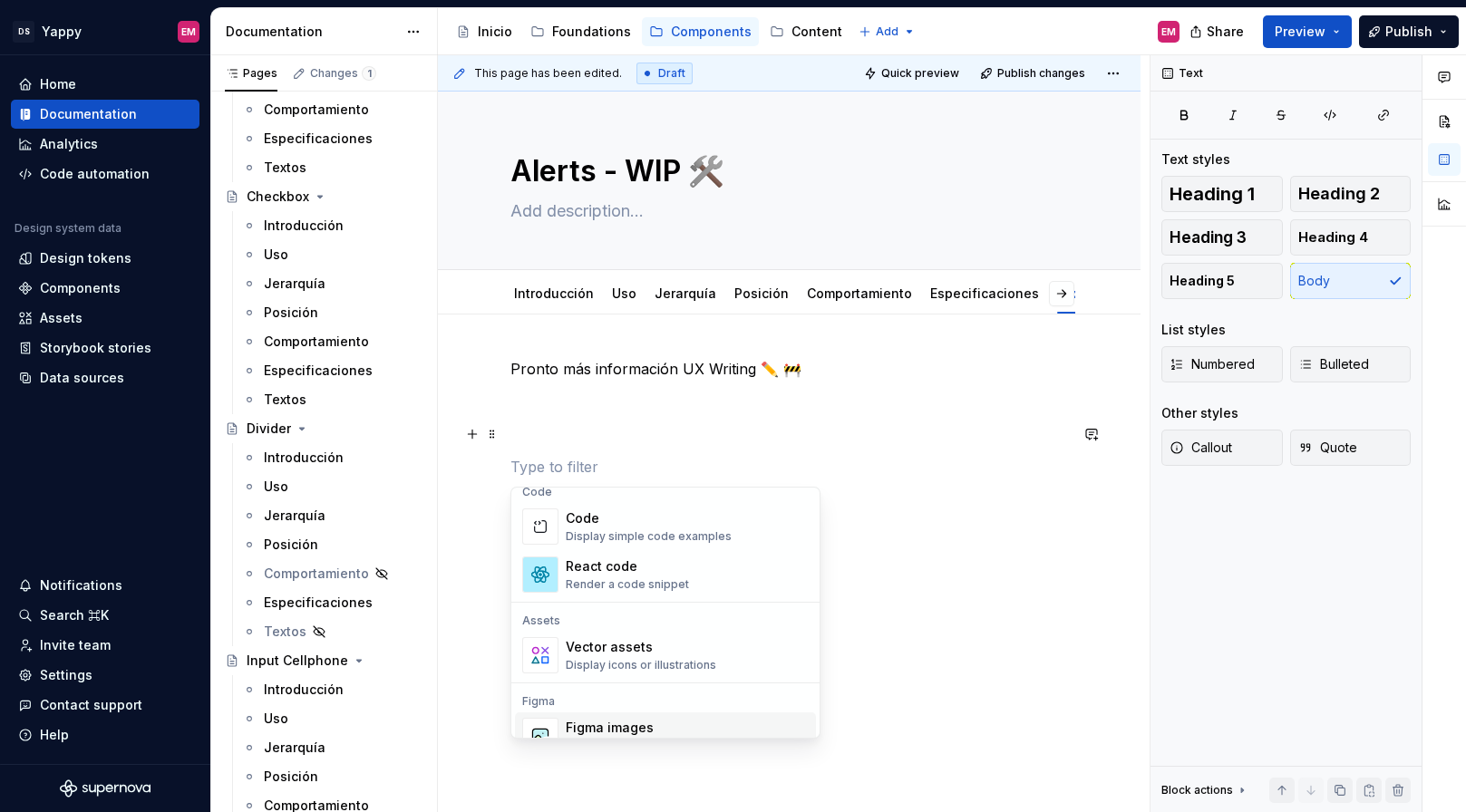 type on "*" 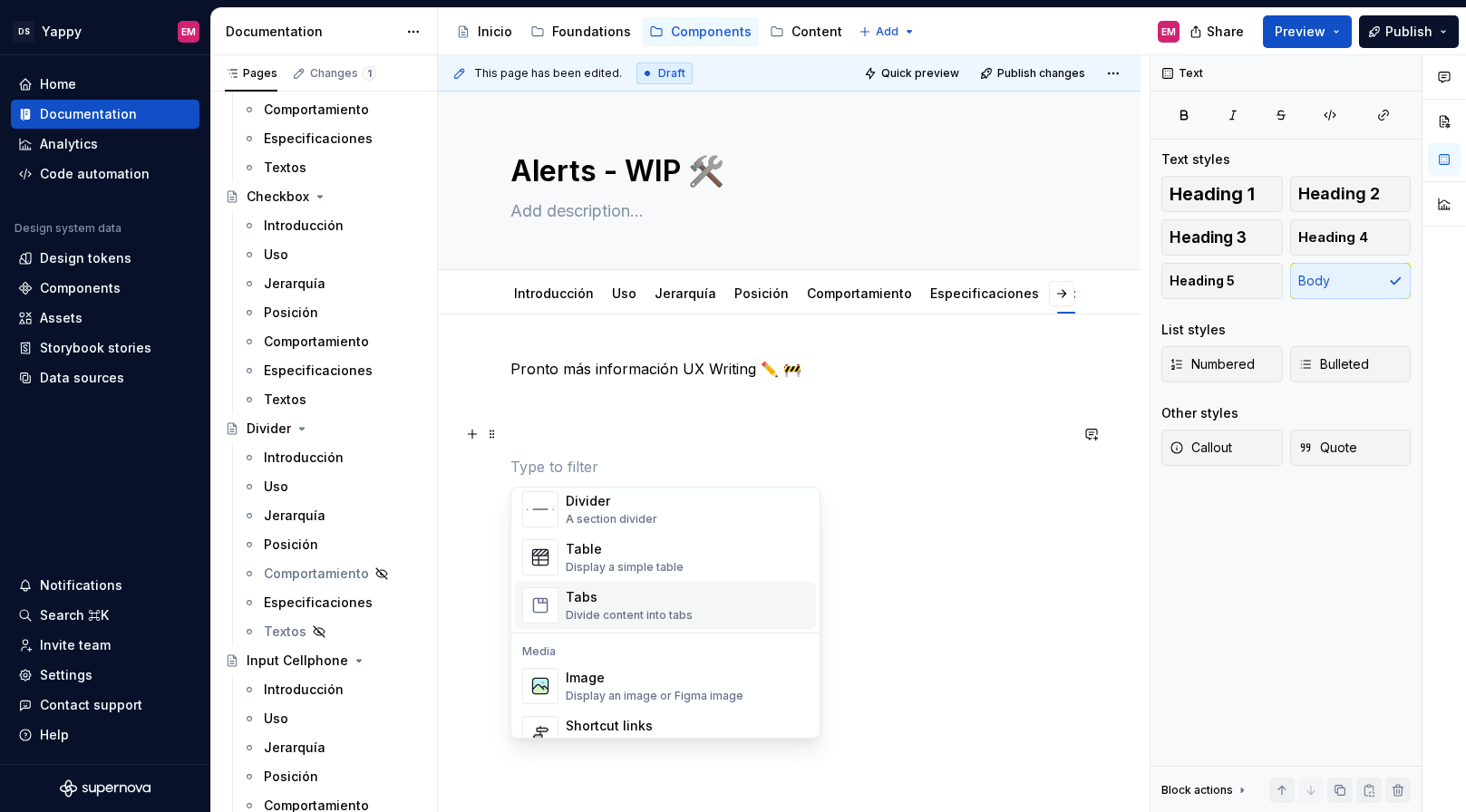 scroll, scrollTop: 586, scrollLeft: 0, axis: vertical 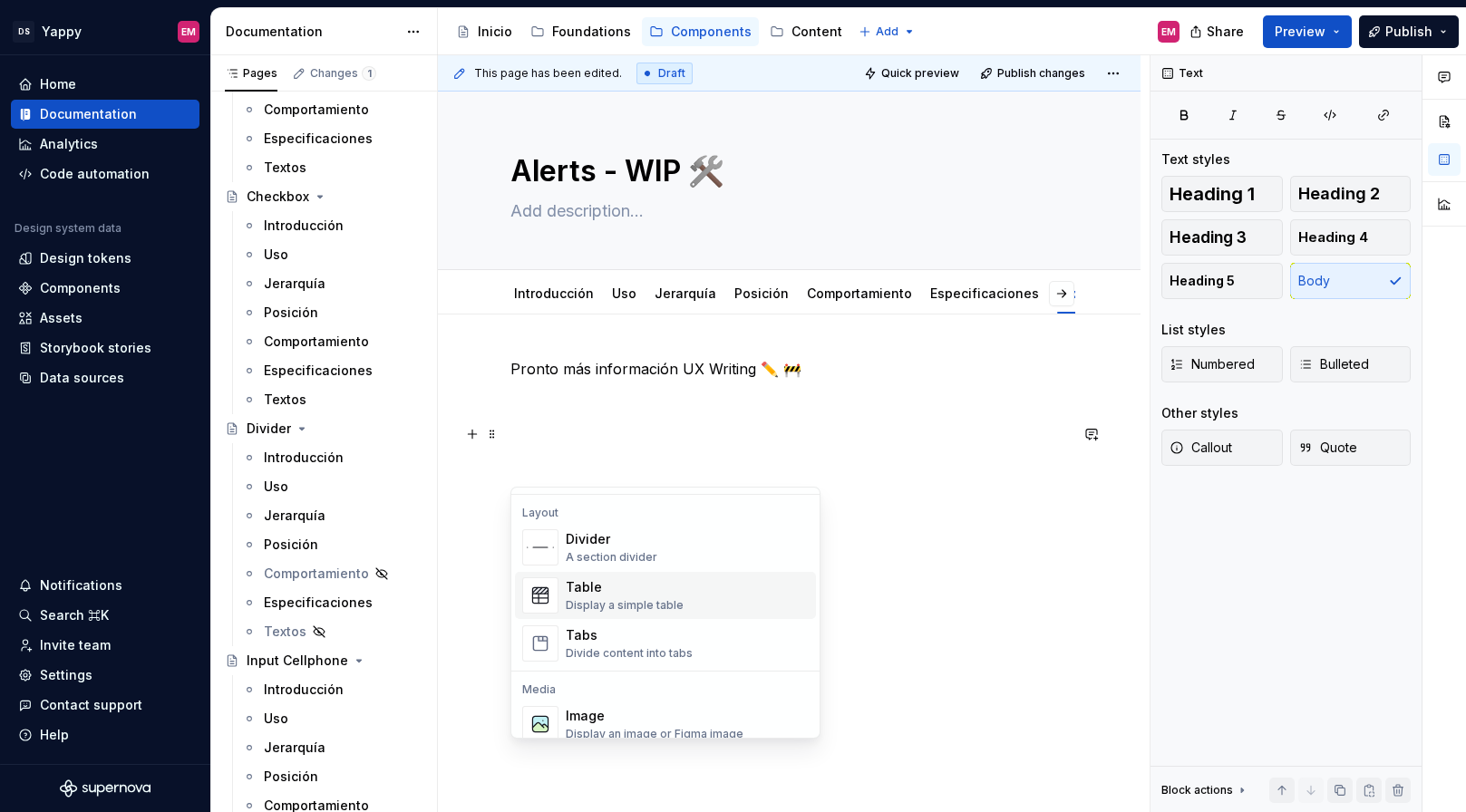 click on "Table" at bounding box center (625, 587) 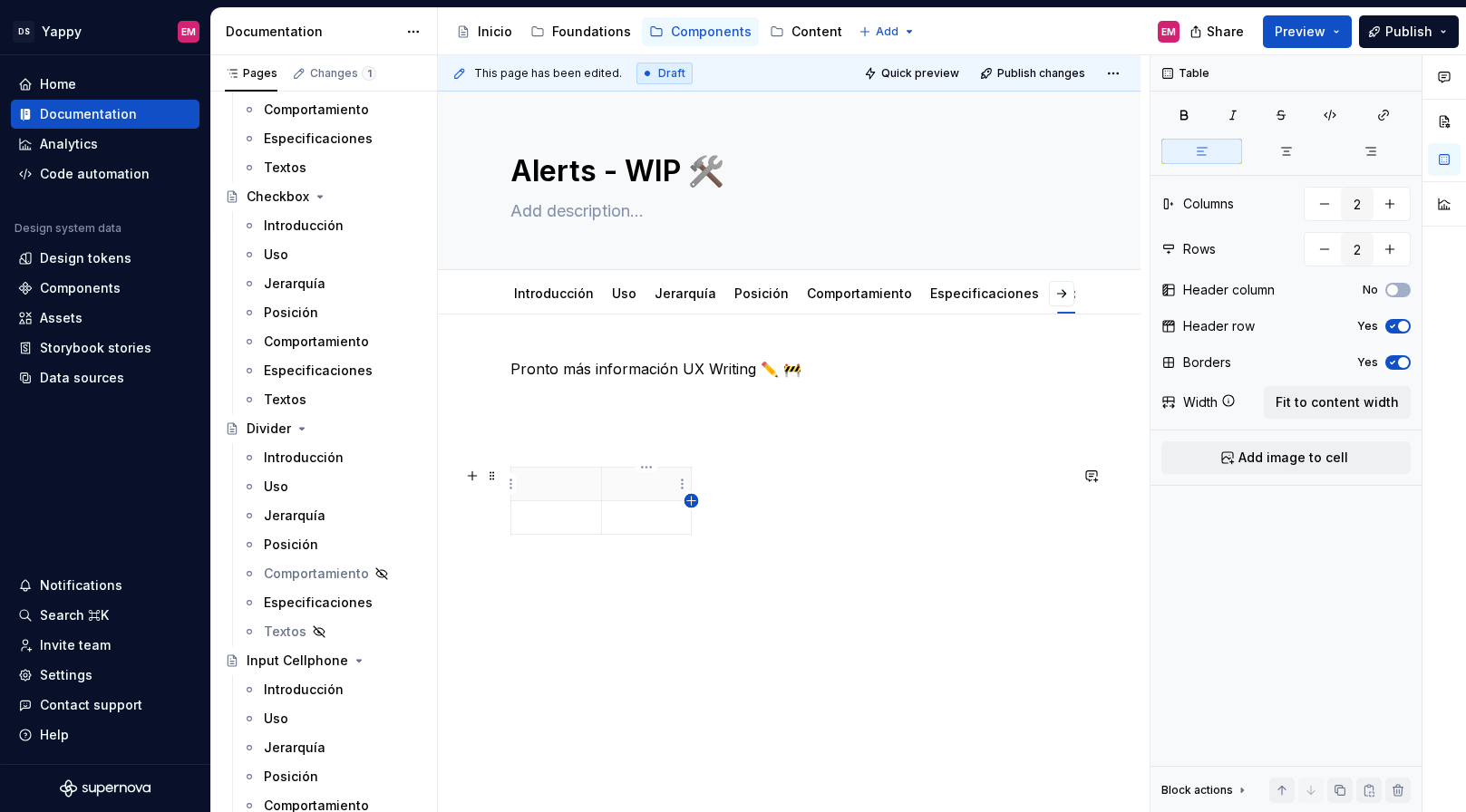 click 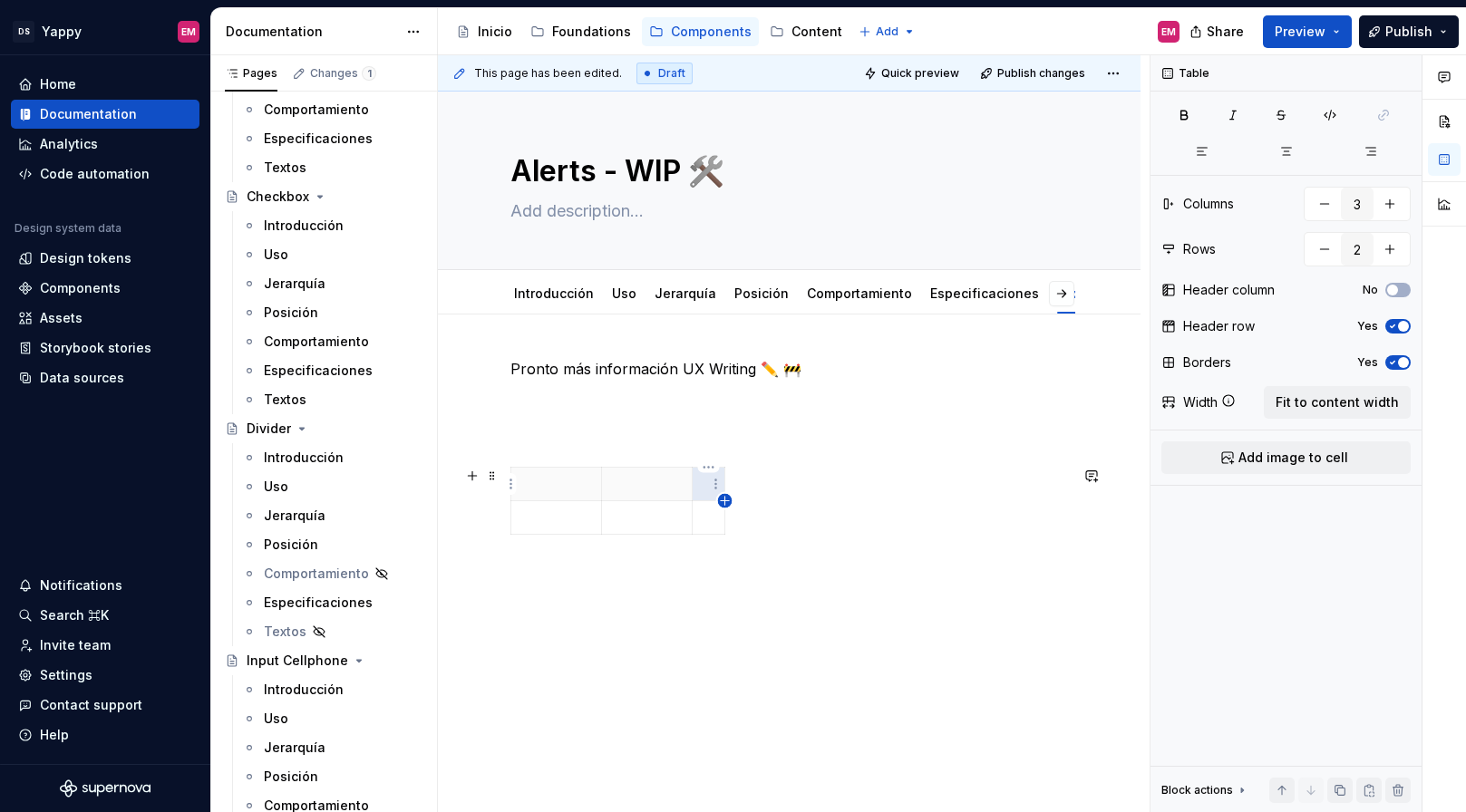 click 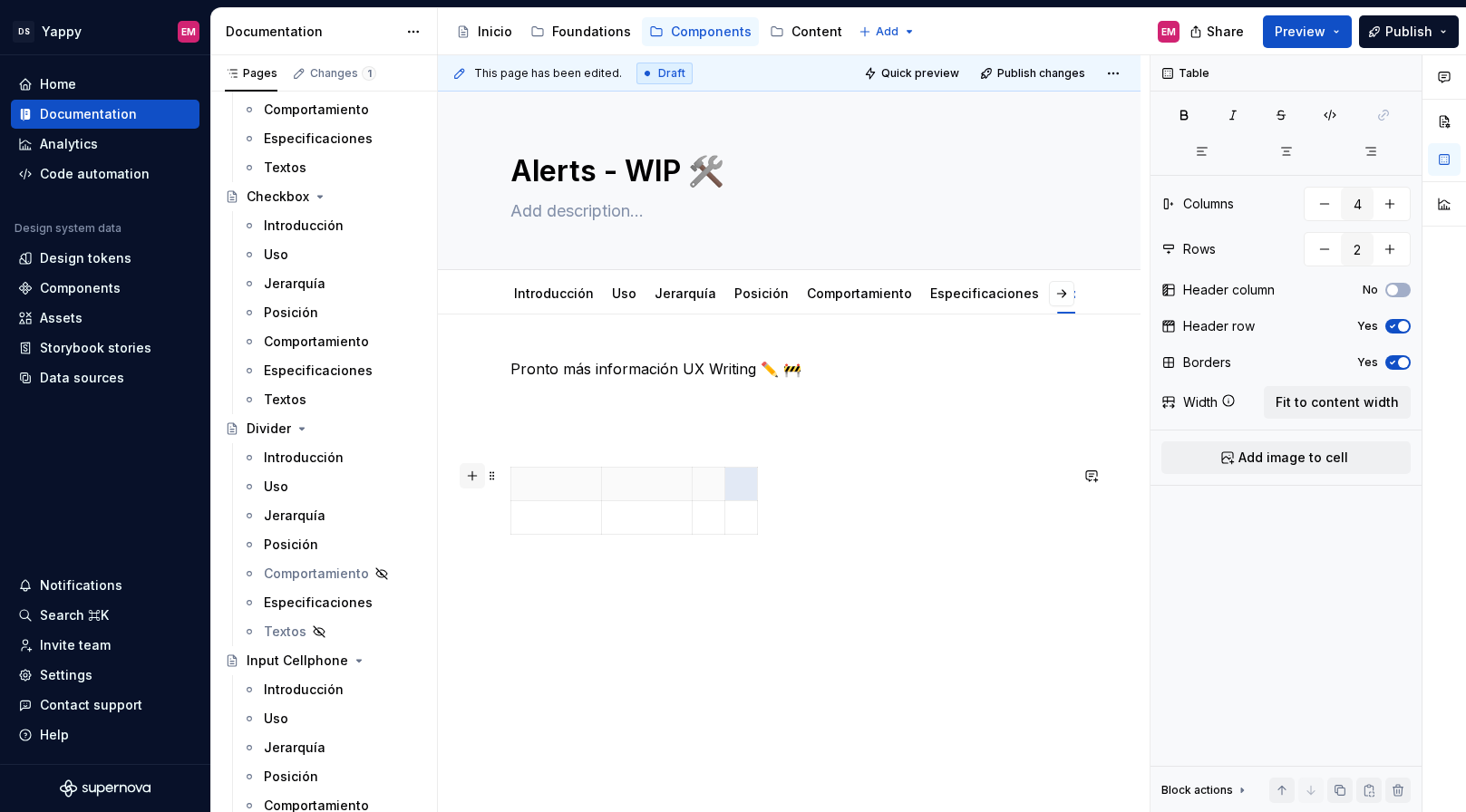 click at bounding box center [472, 476] 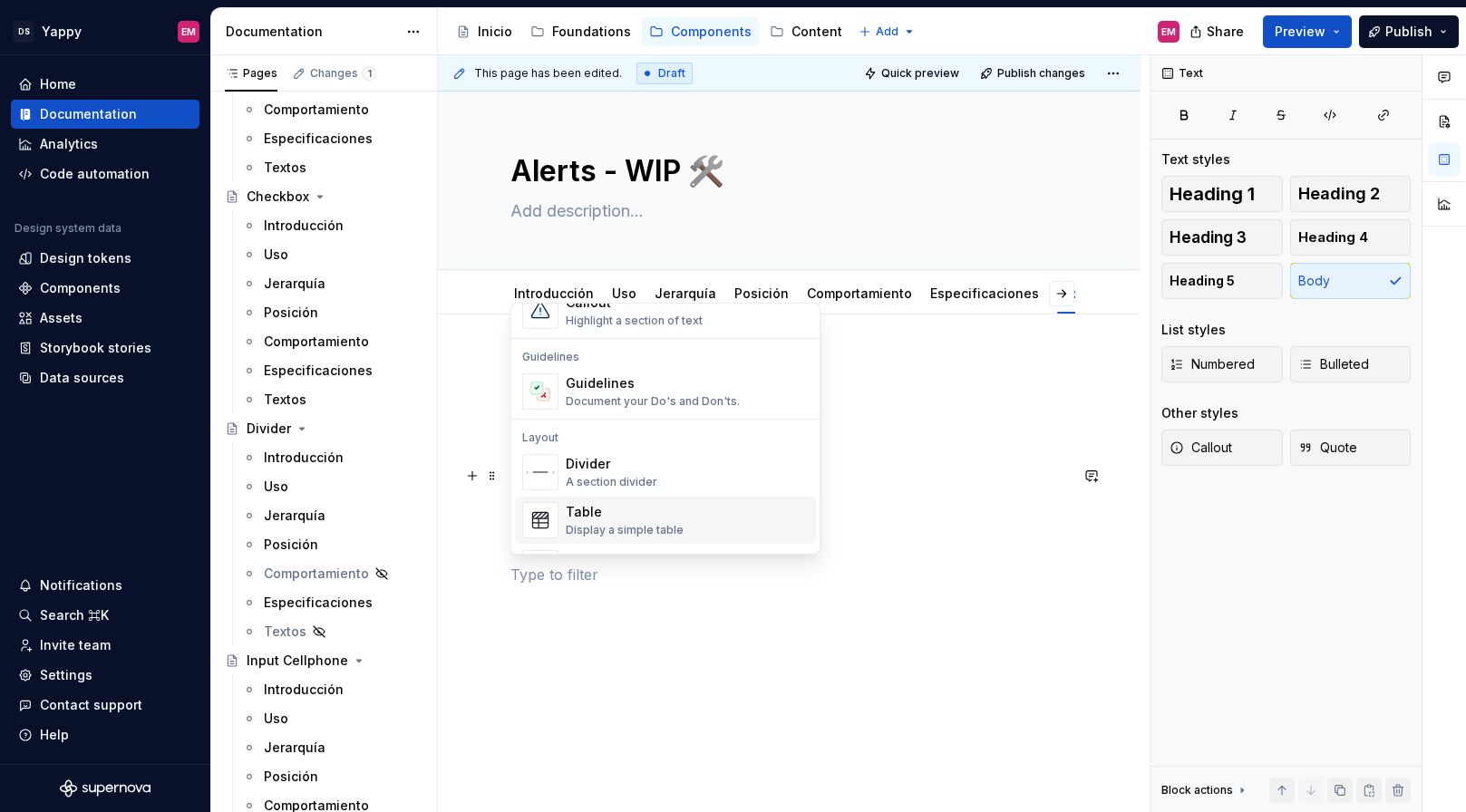 scroll, scrollTop: 483, scrollLeft: 0, axis: vertical 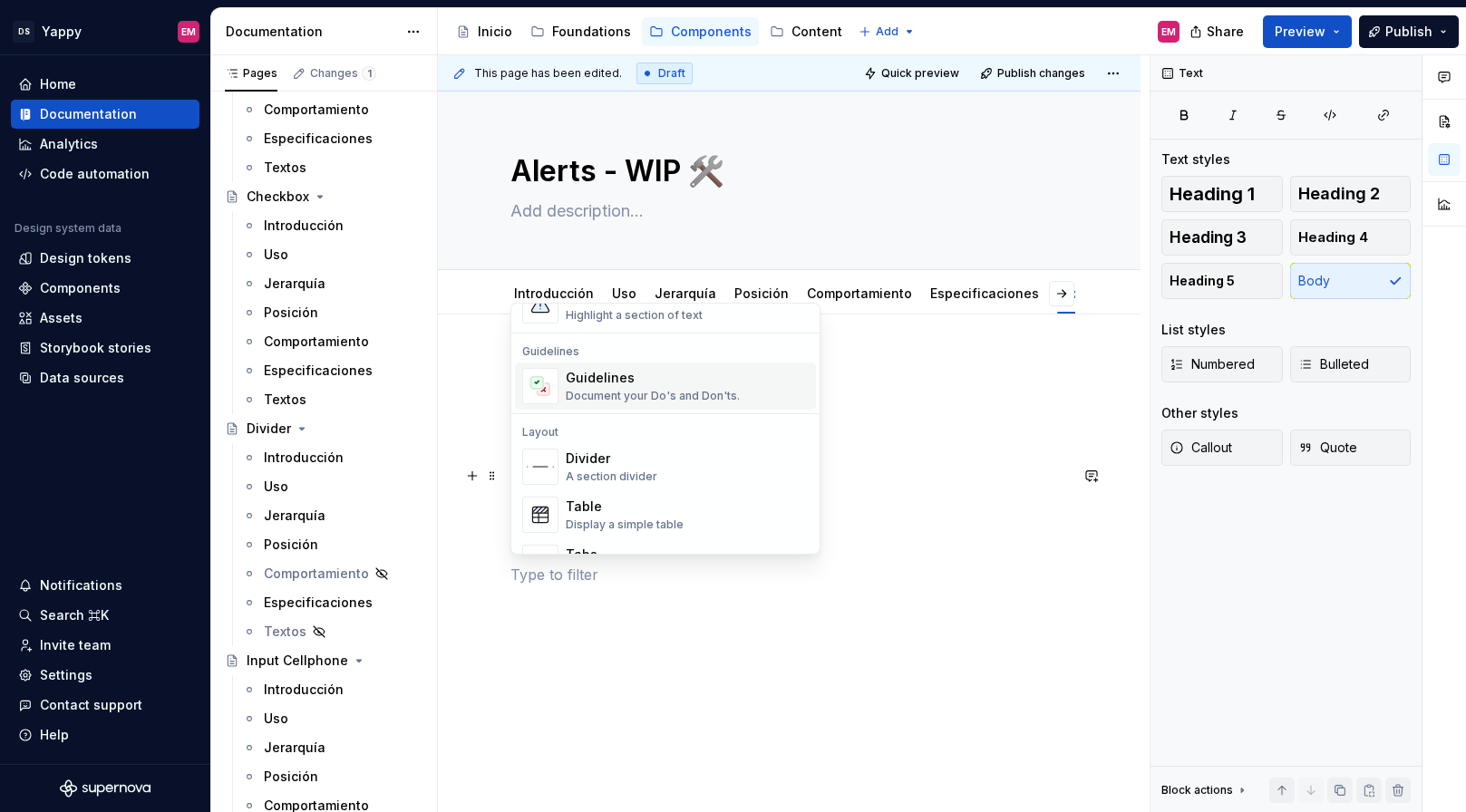 click on "Guidelines Document your Do's and Don'ts." at bounding box center (687, 386) 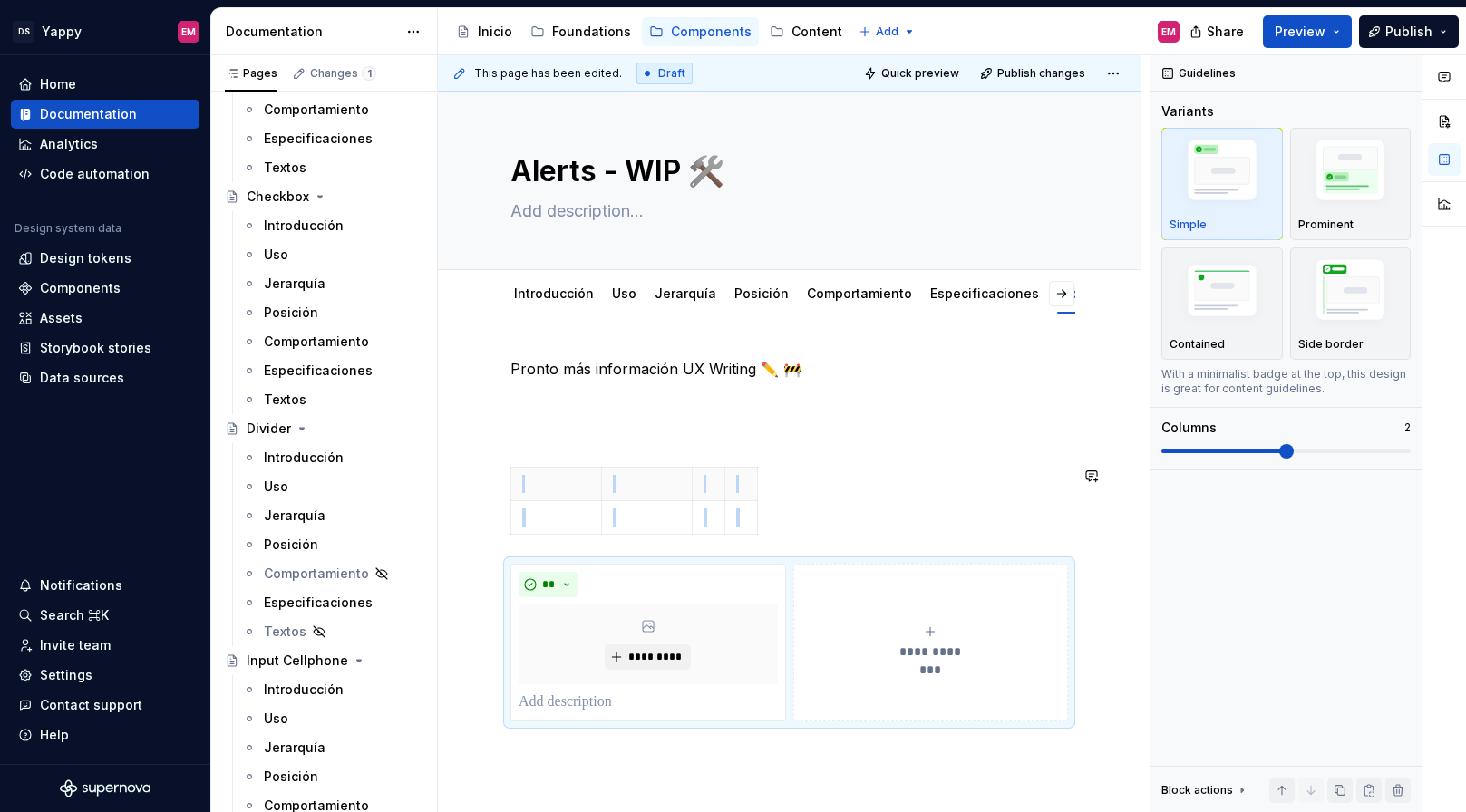 scroll, scrollTop: 155, scrollLeft: 0, axis: vertical 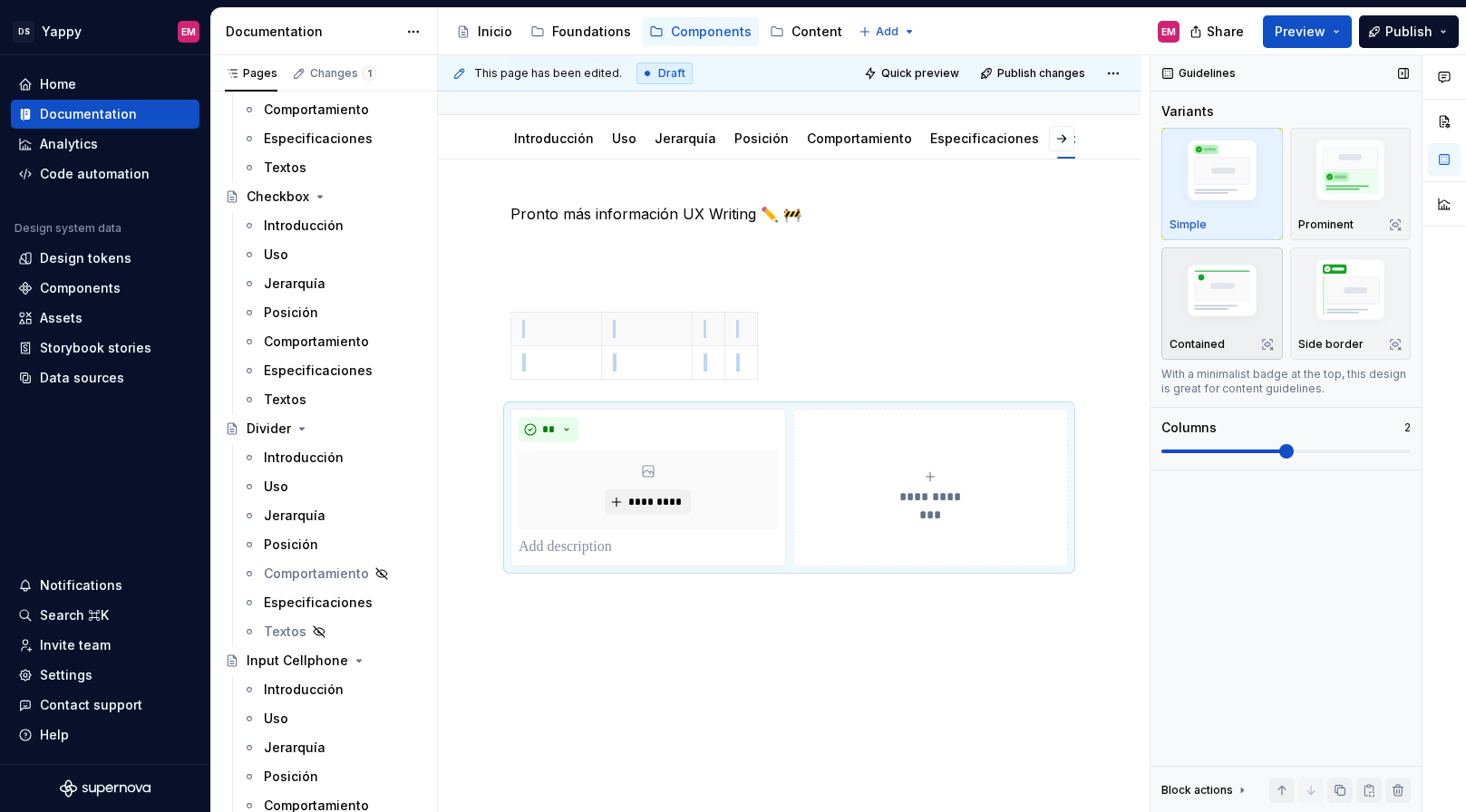 click at bounding box center [1222, 293] 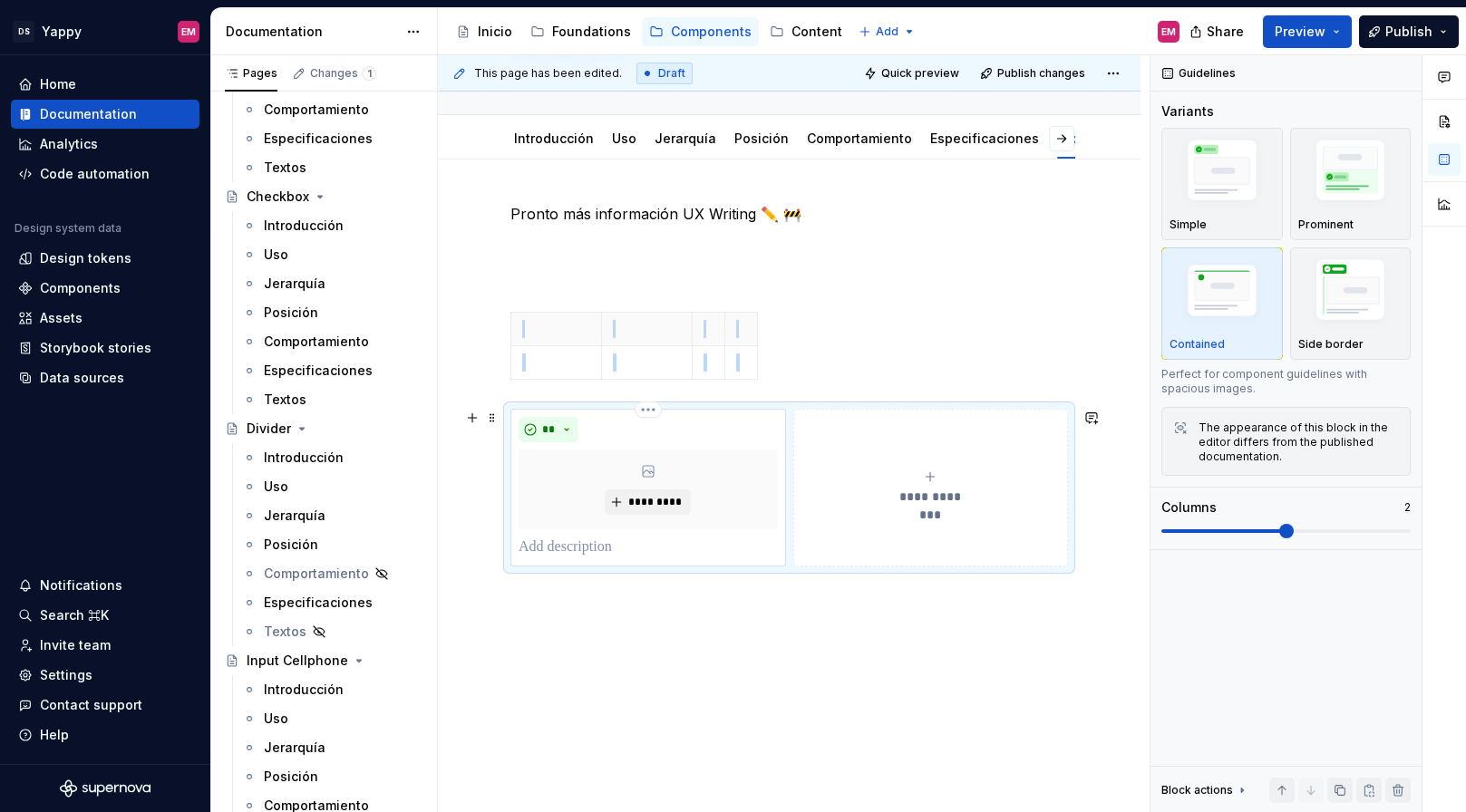 click on "** *********" at bounding box center (648, 488) 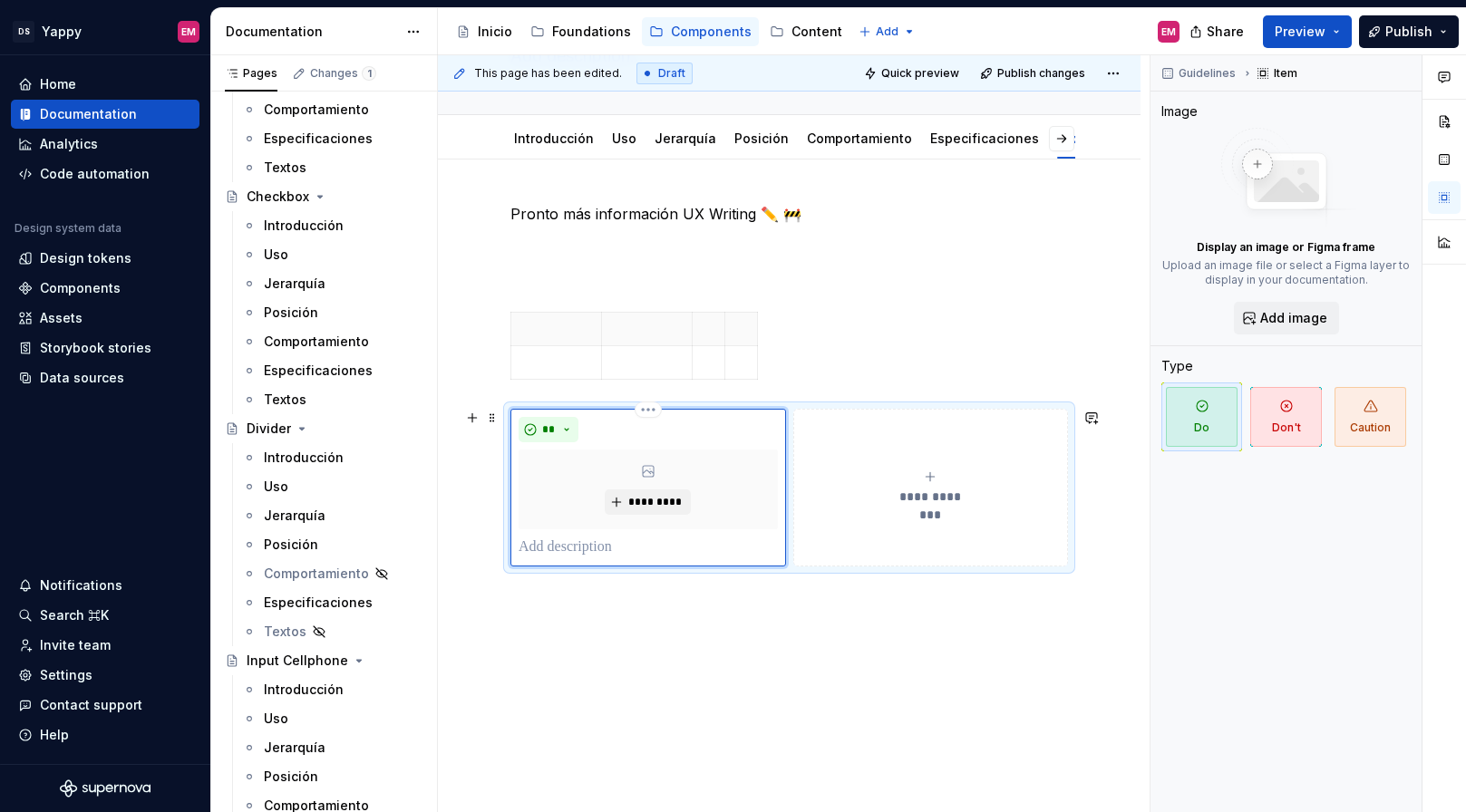 click at bounding box center (648, 547) 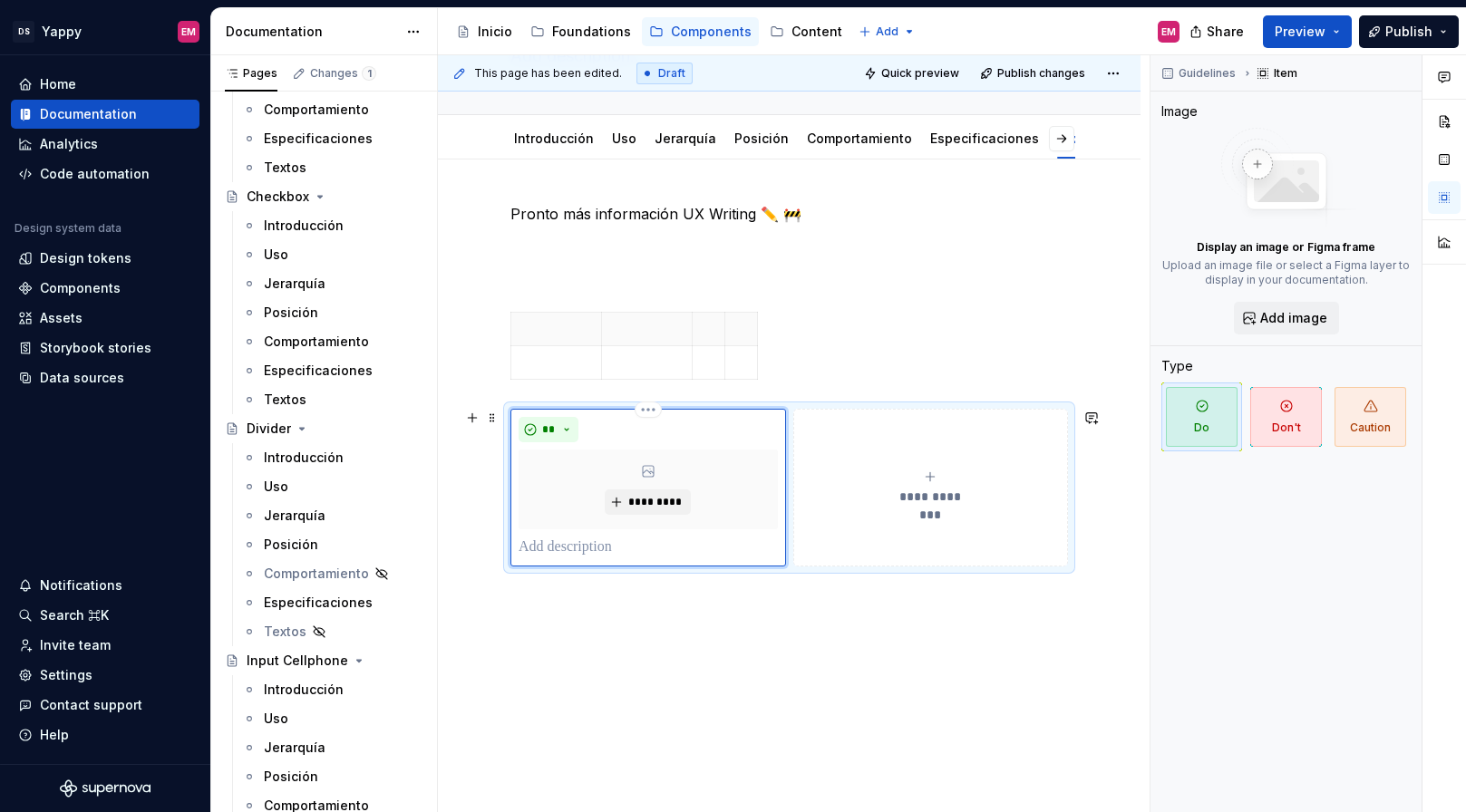 type on "*" 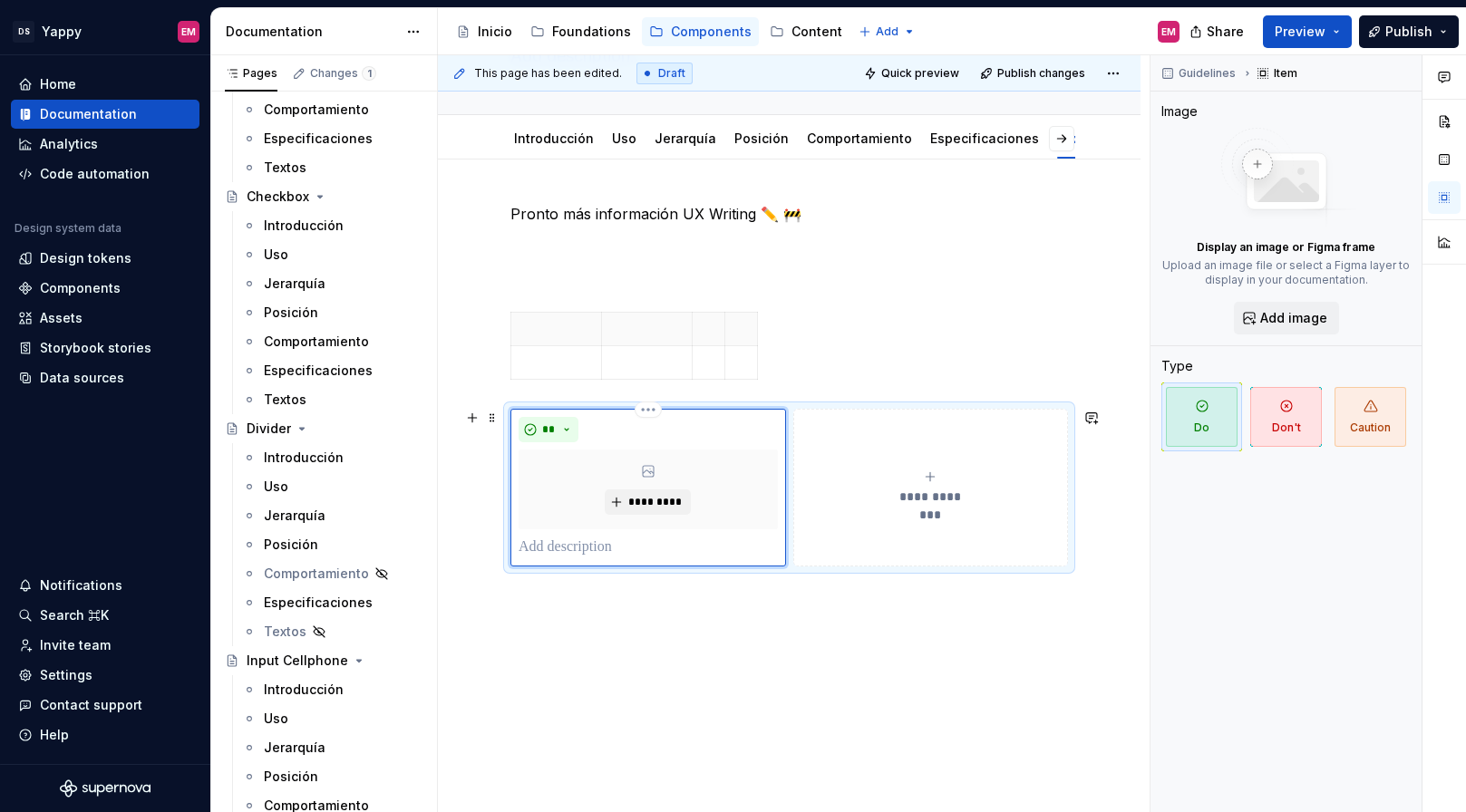 type 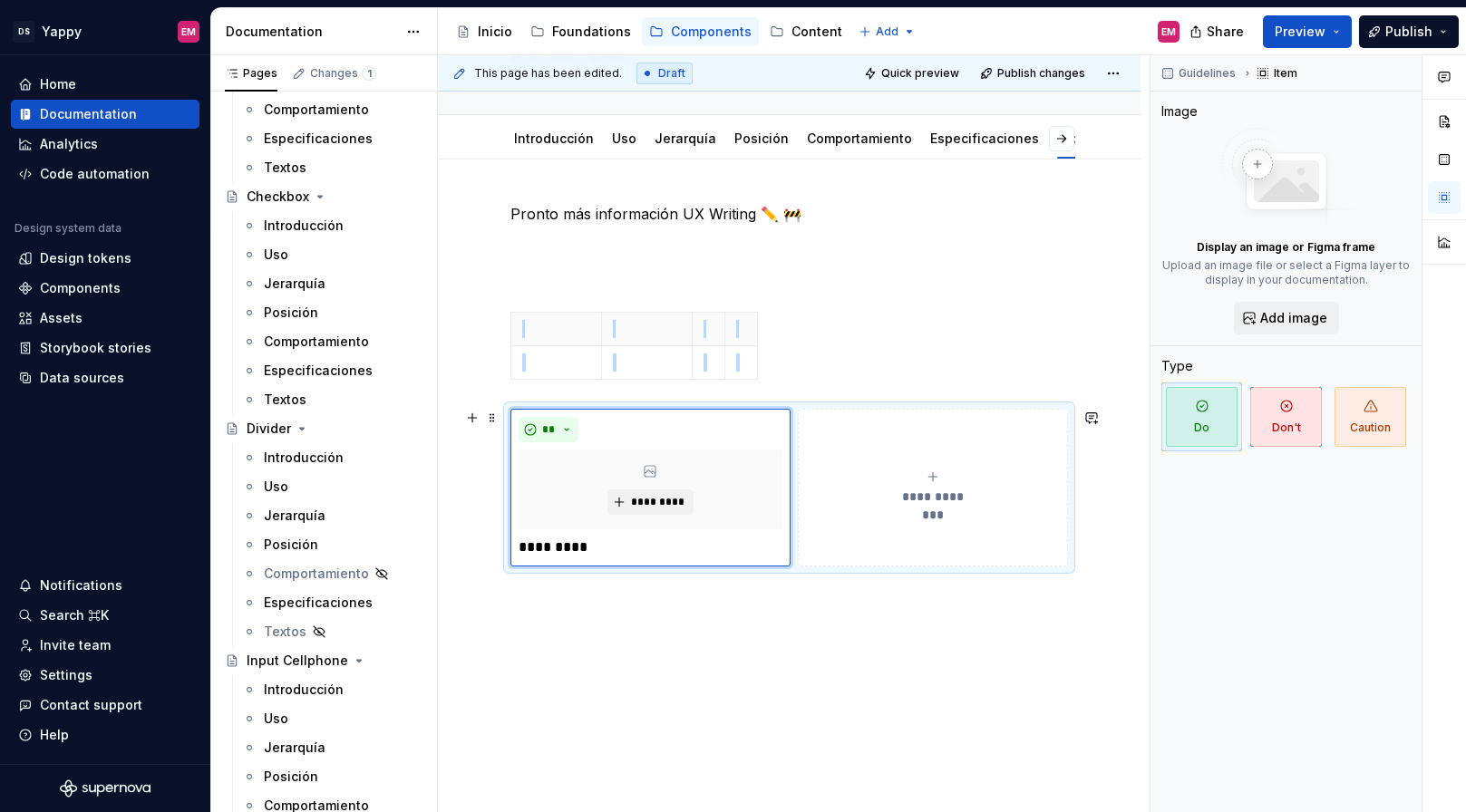 click on "**********" at bounding box center [933, 488] 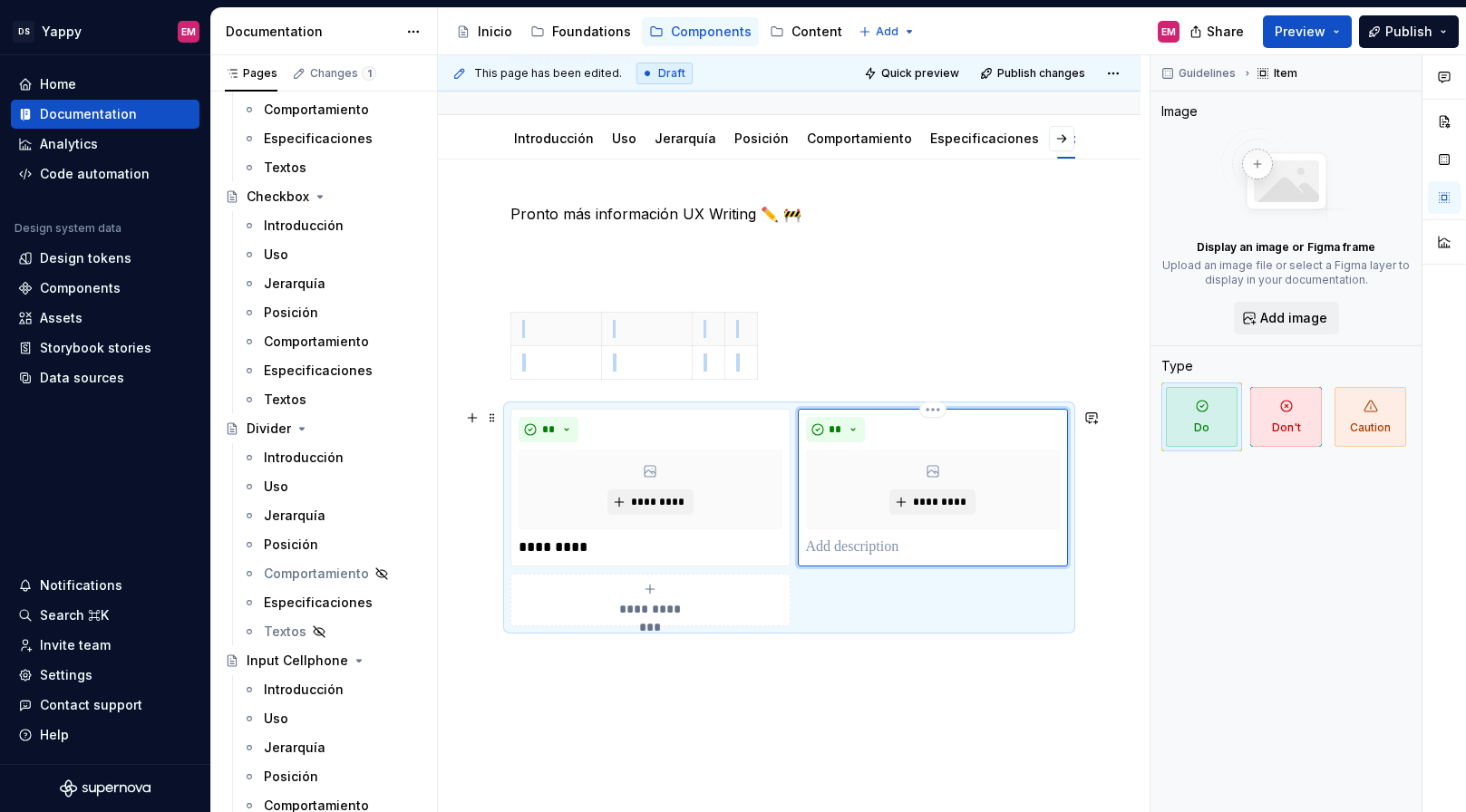 click on "** *********" at bounding box center (933, 488) 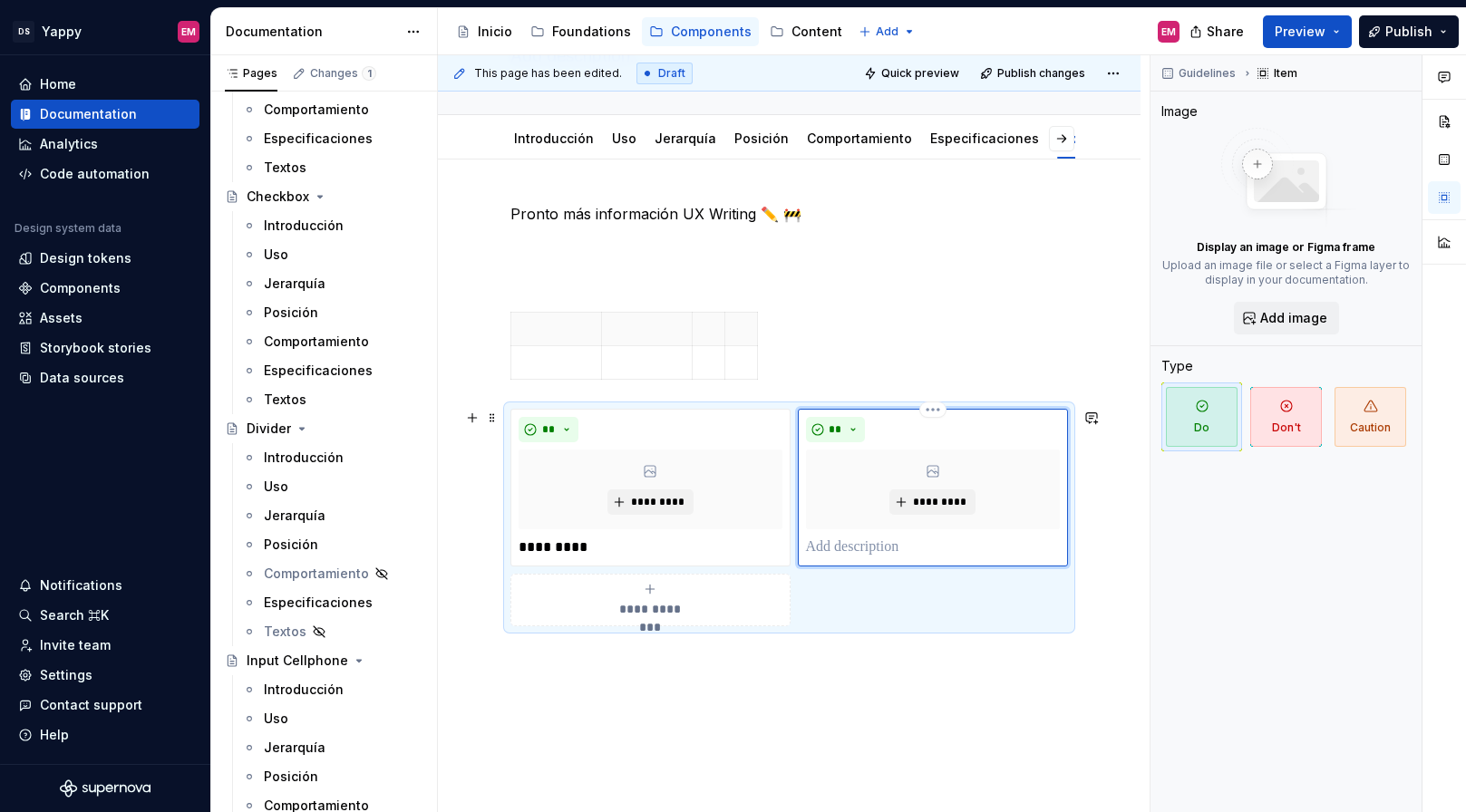 click at bounding box center (933, 547) 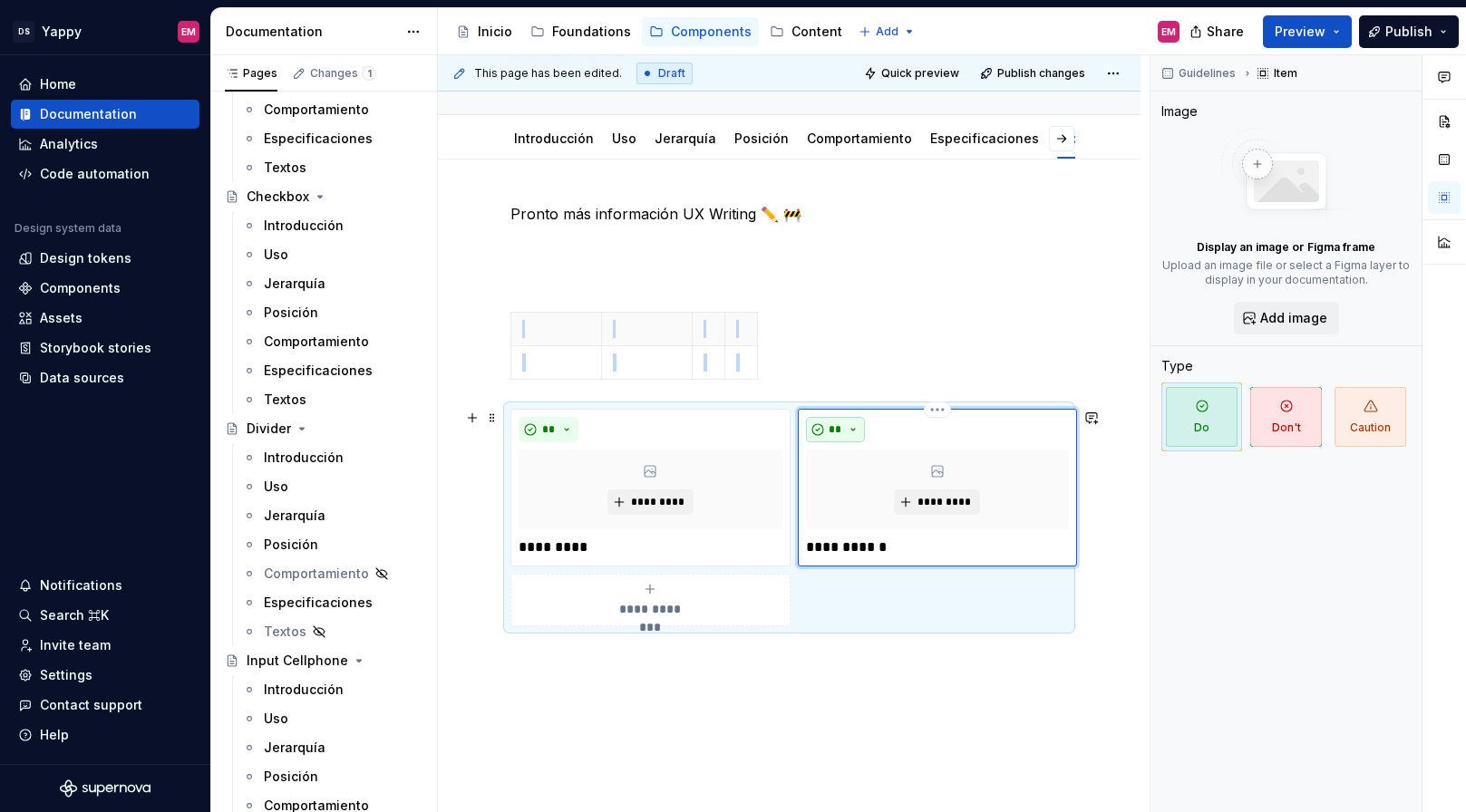 click on "**" at bounding box center [836, 430] 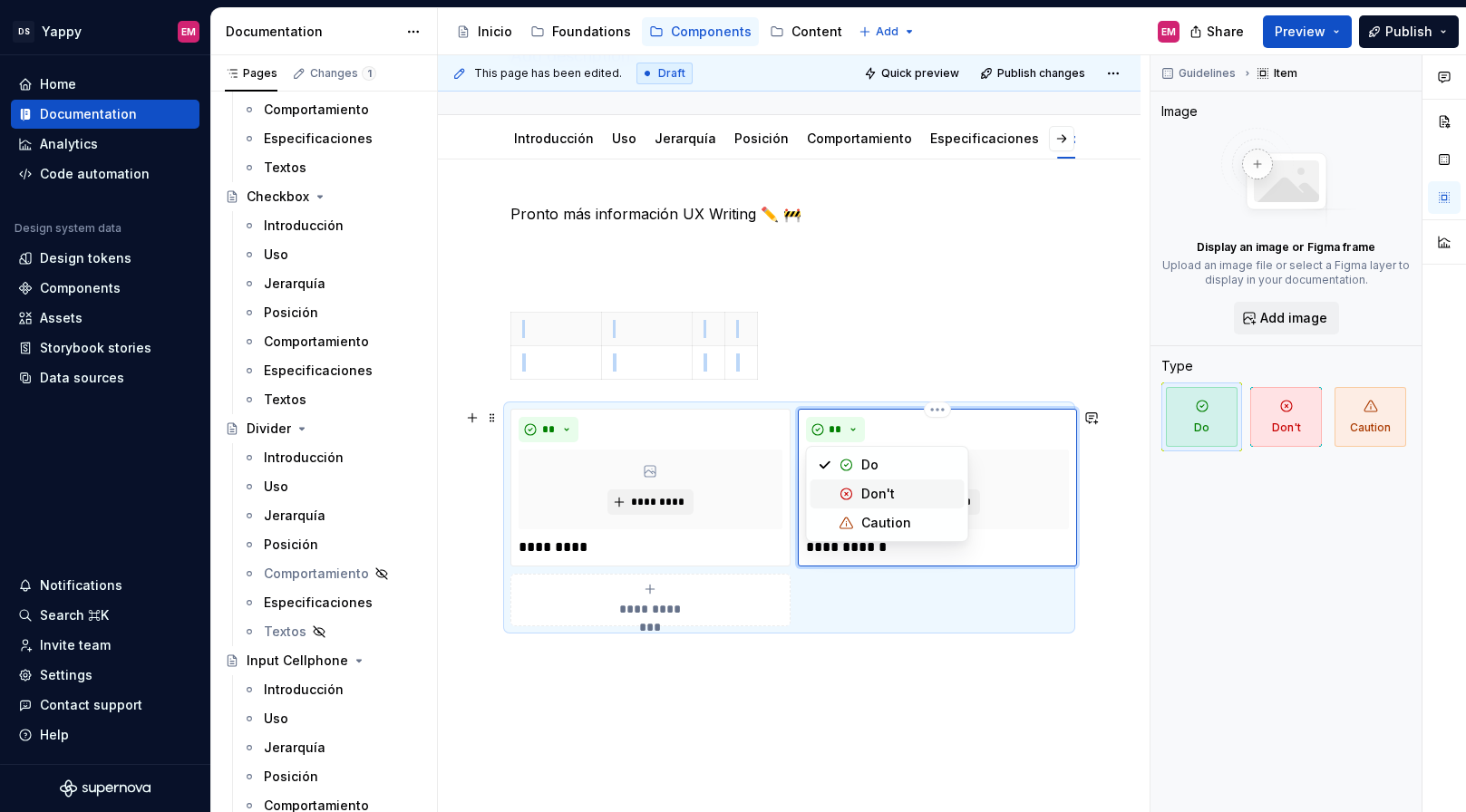 click on "Don't" at bounding box center [888, 494] 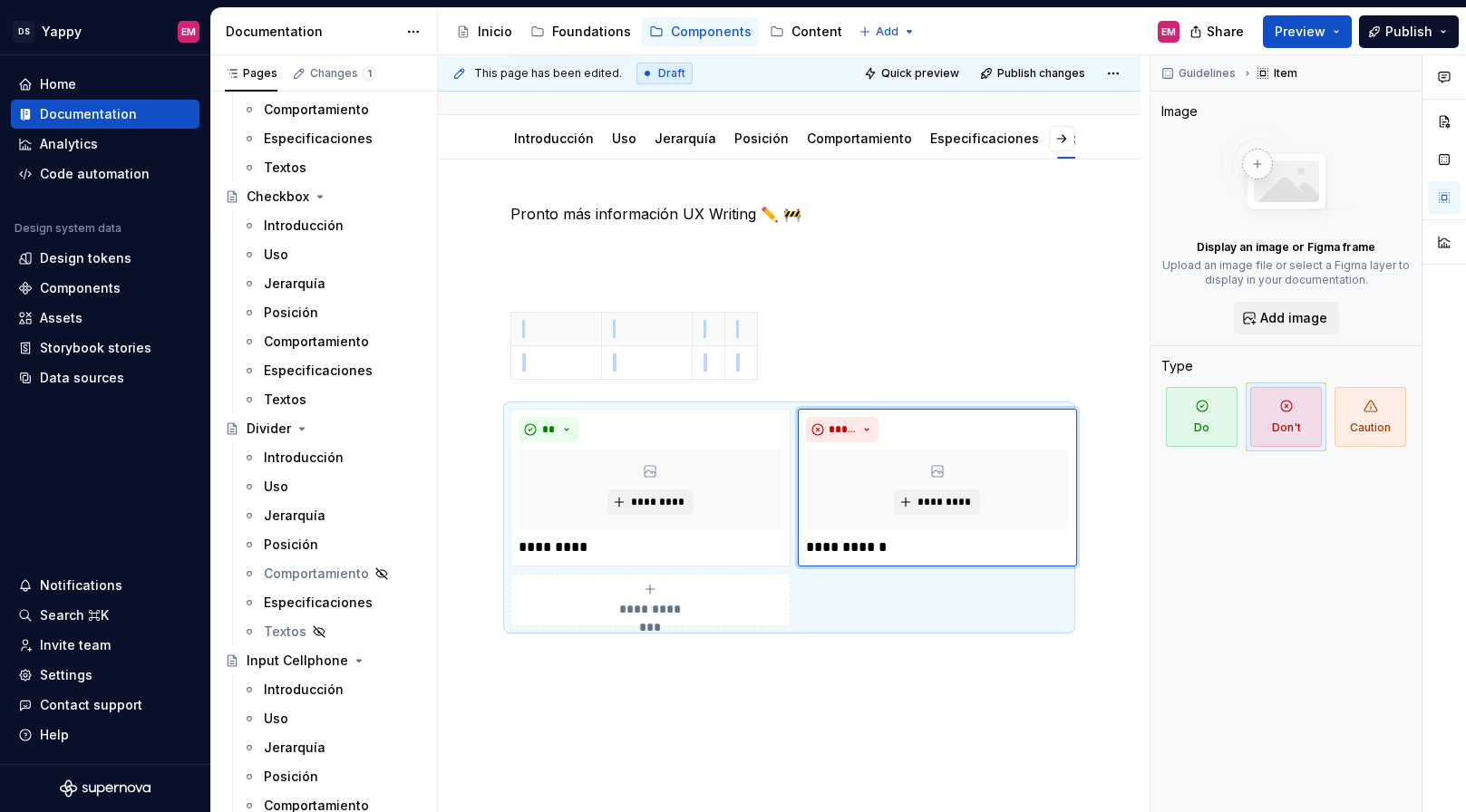 type on "*" 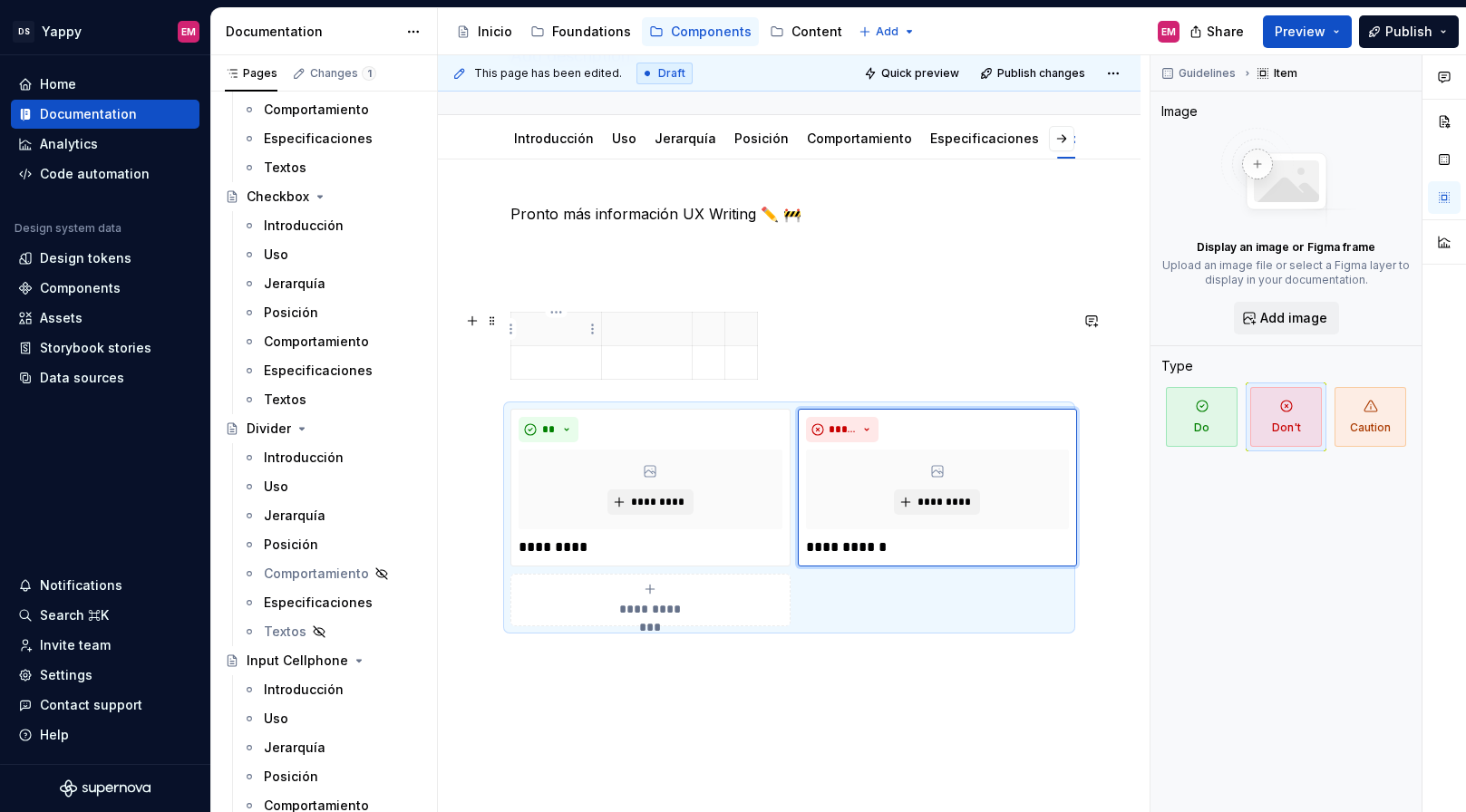 click at bounding box center (556, 329) 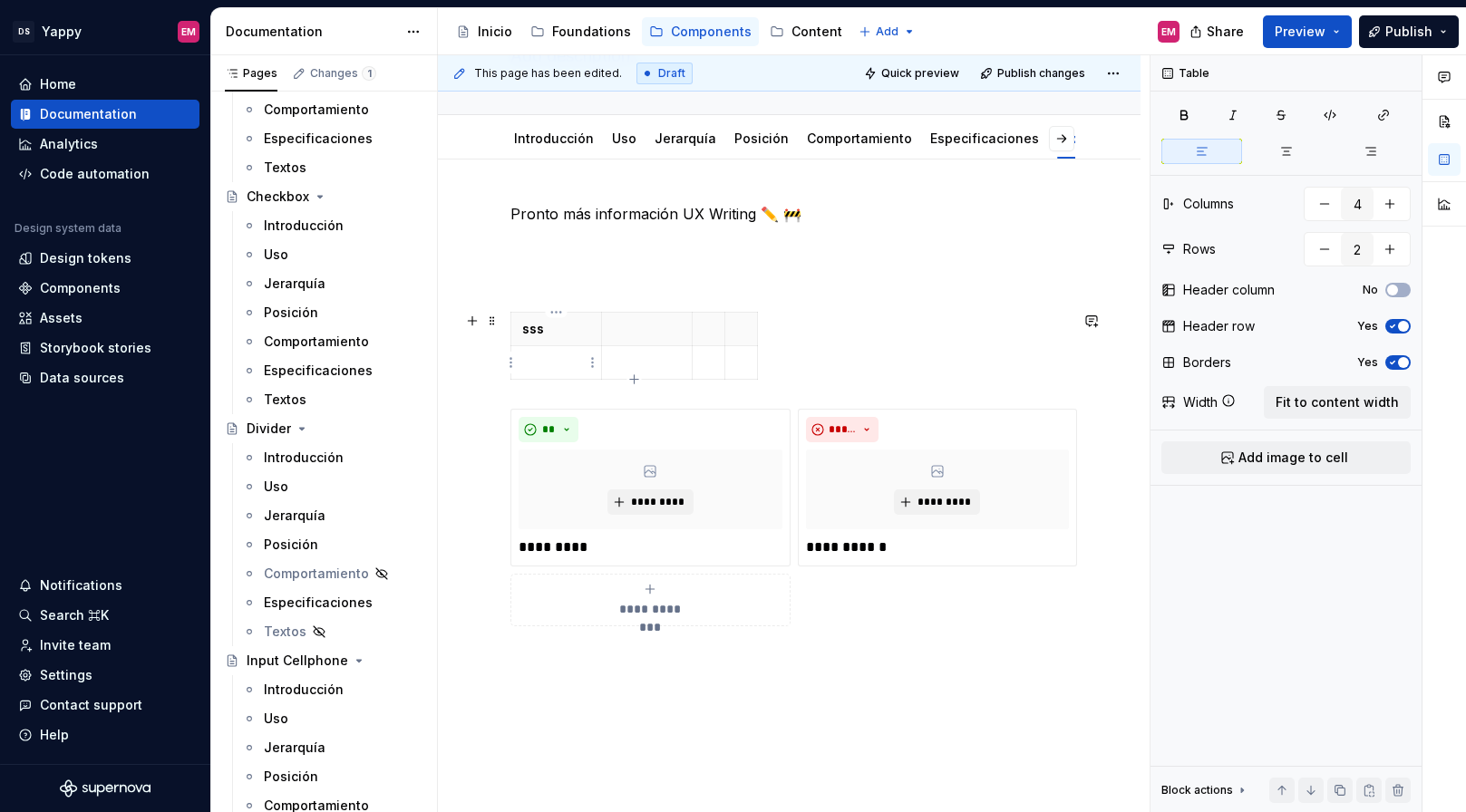 click at bounding box center (556, 362) 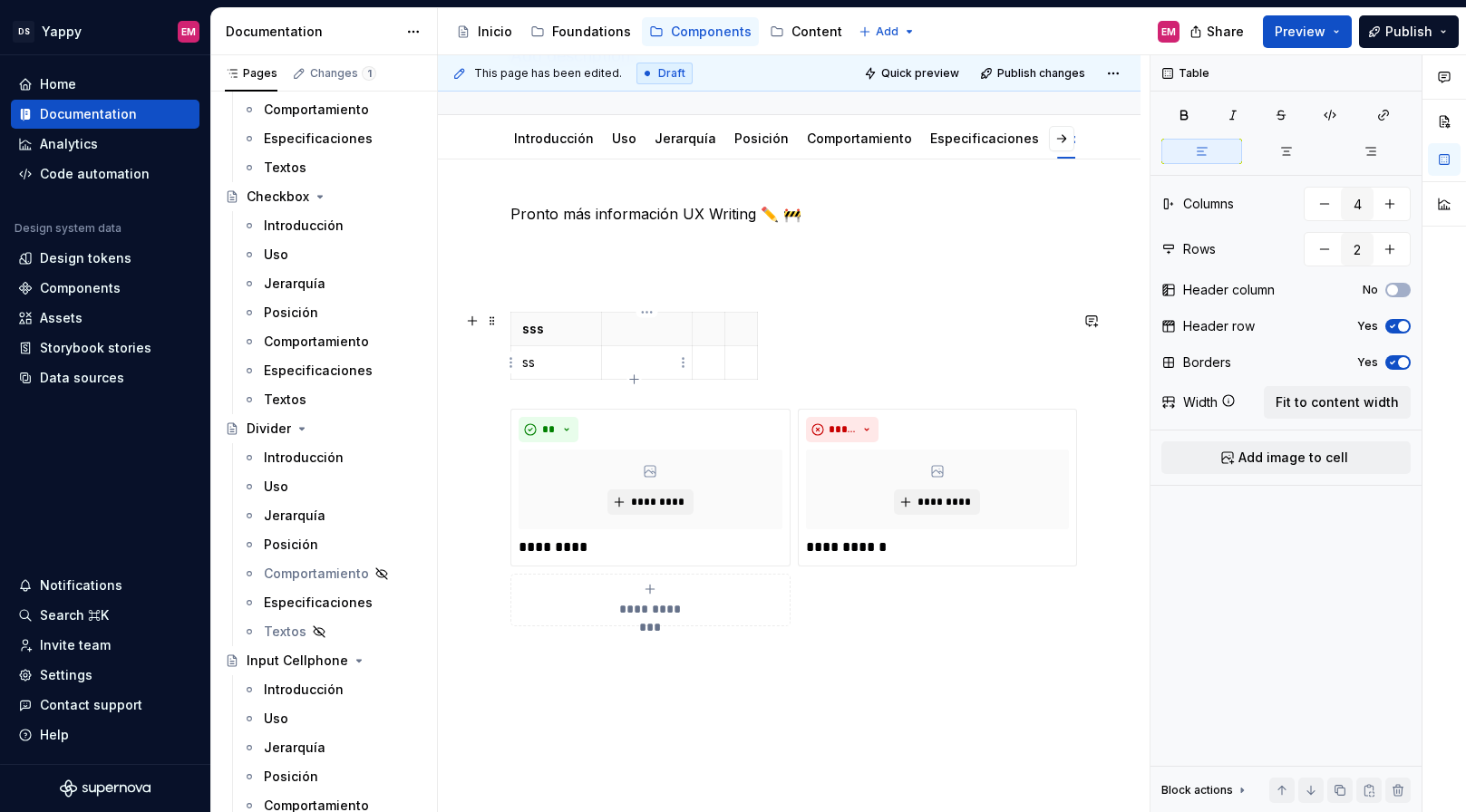 click at bounding box center (647, 362) 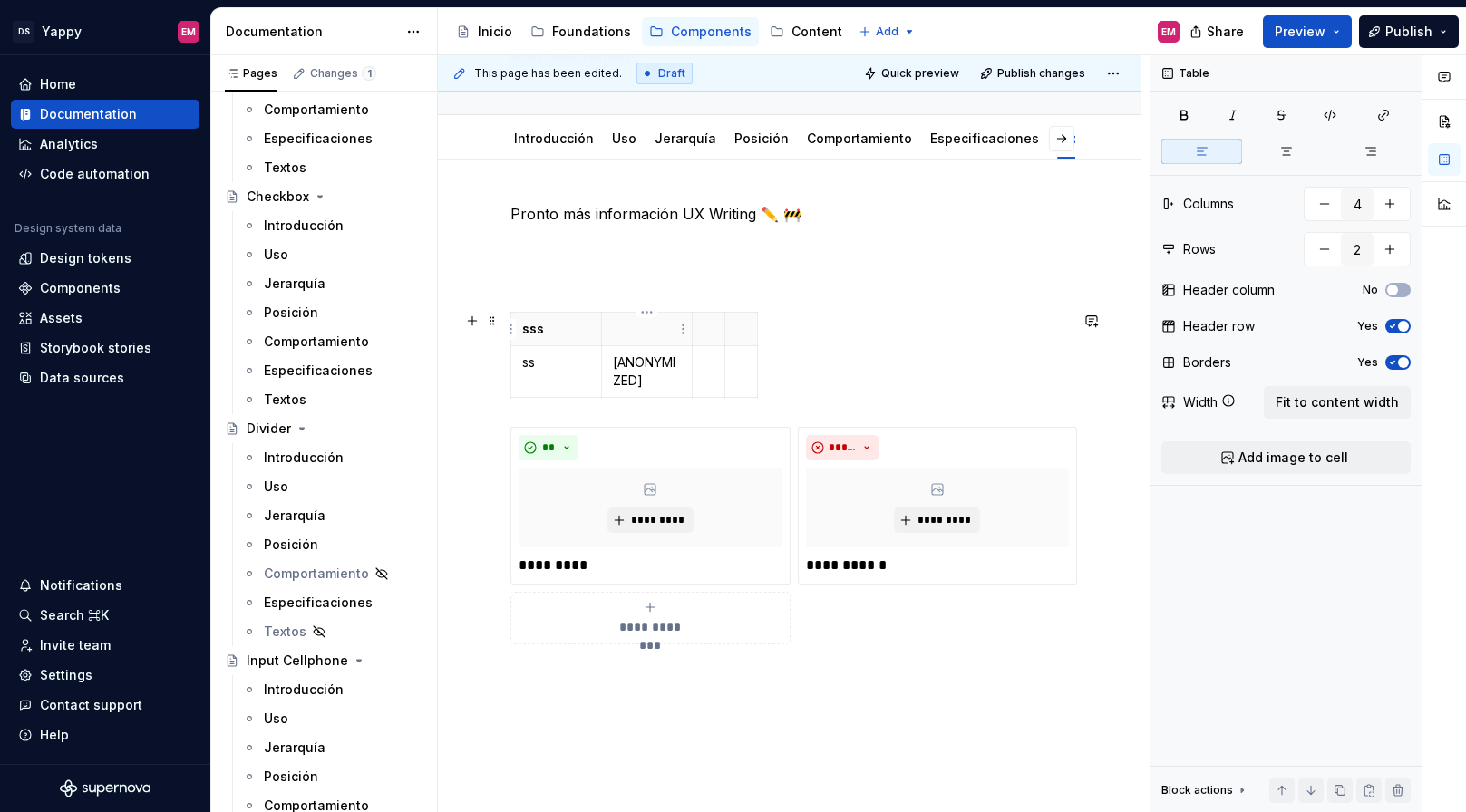 click at bounding box center [646, 329] 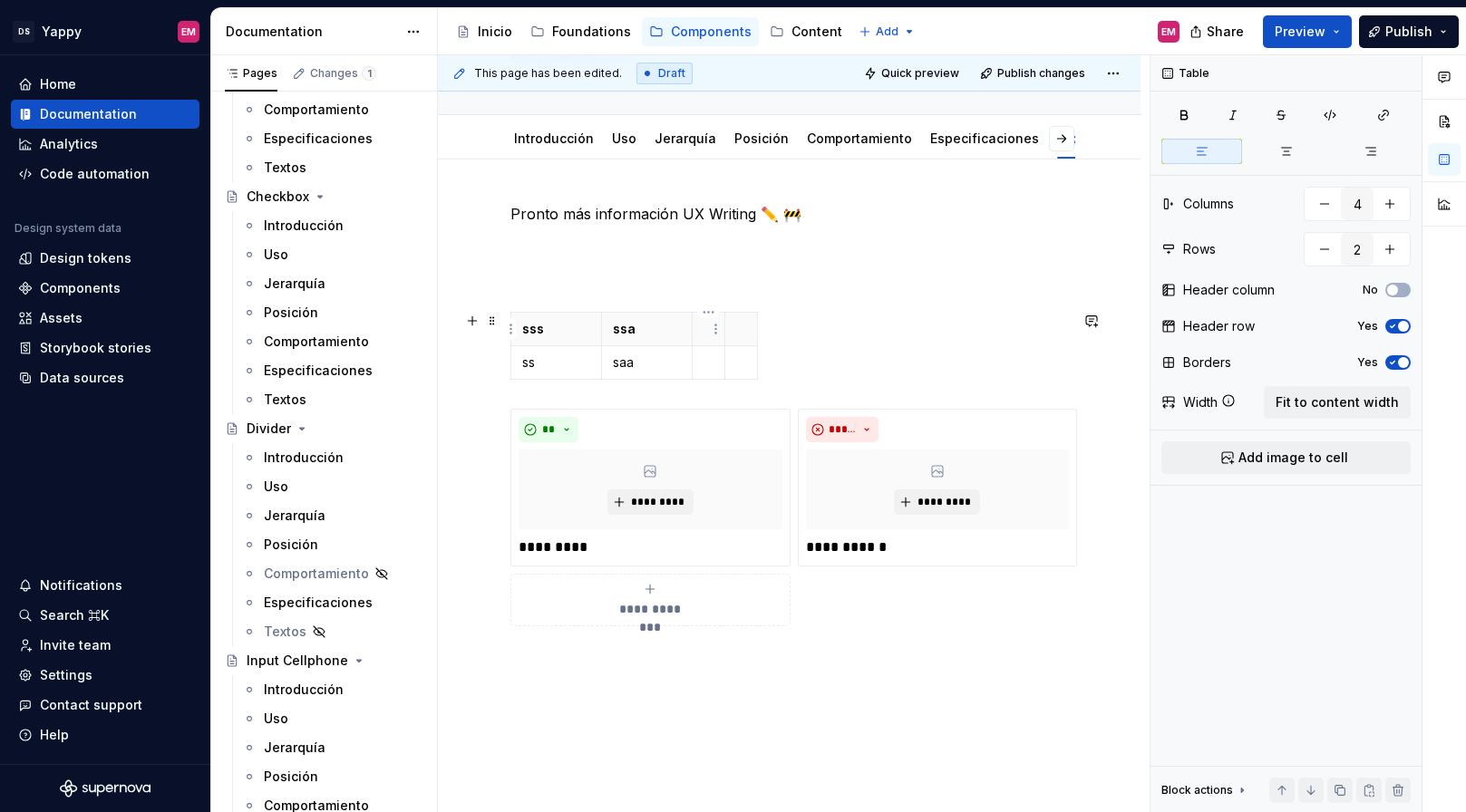 click at bounding box center (708, 329) 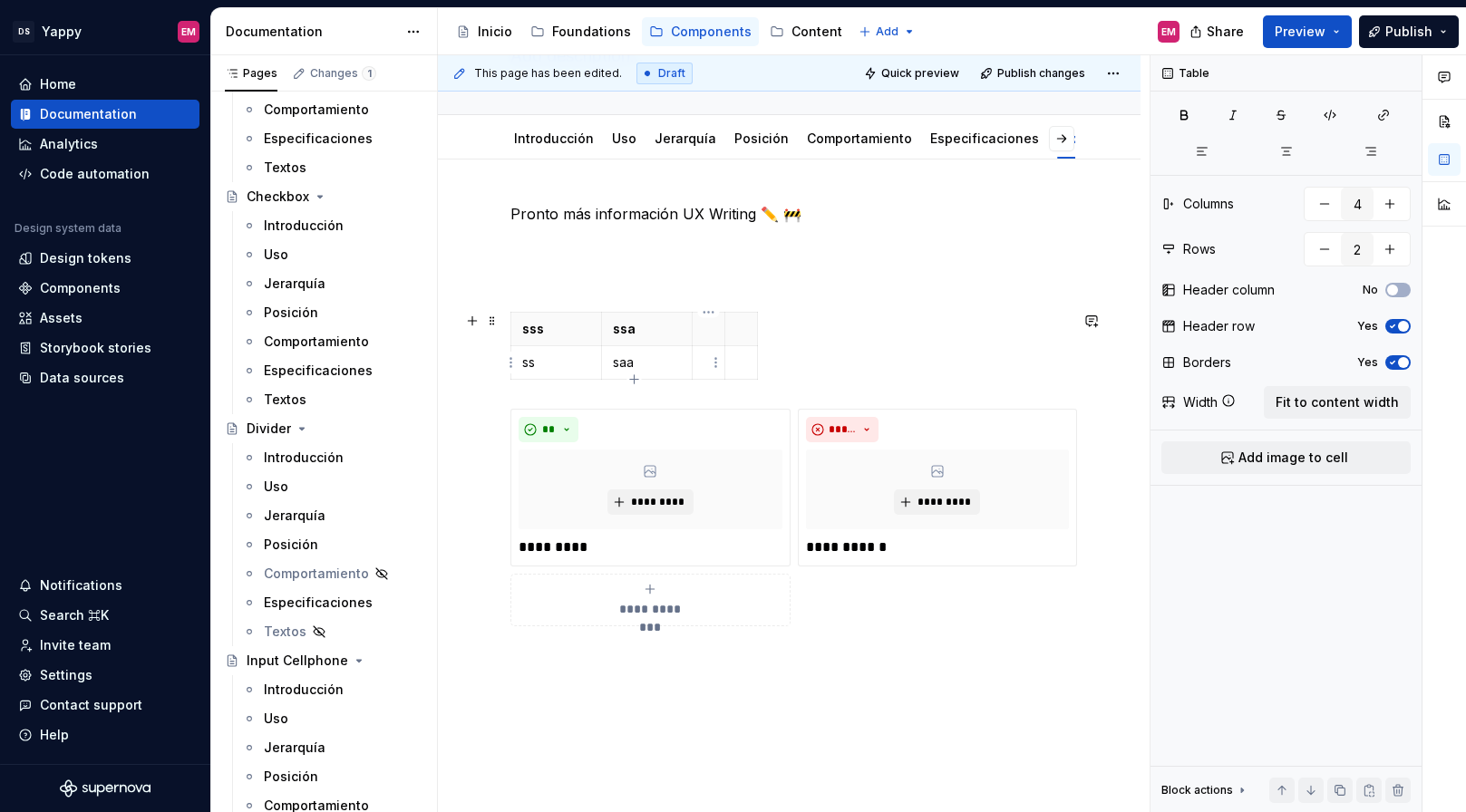 click at bounding box center [708, 362] 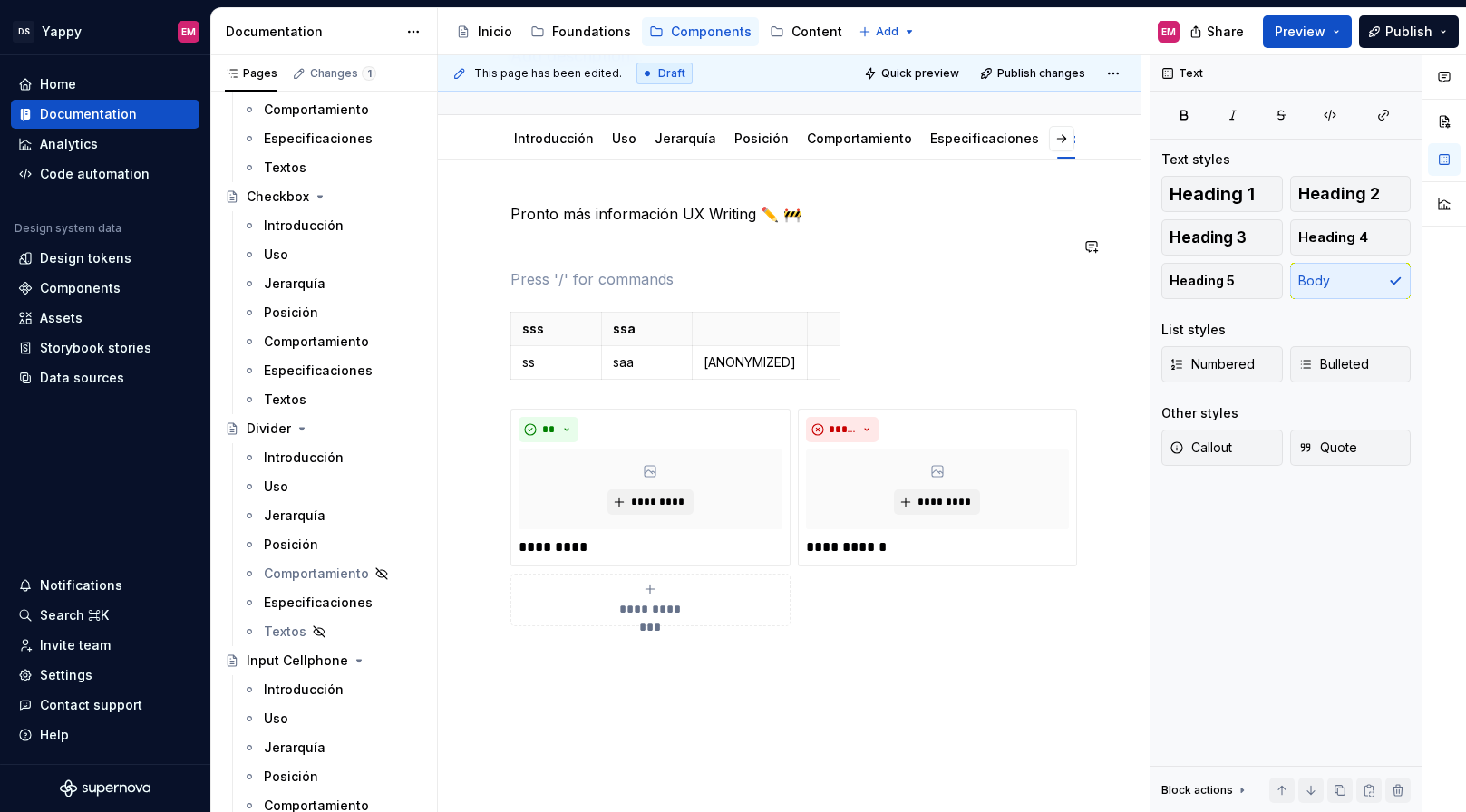 click on "**********" at bounding box center [789, 414] 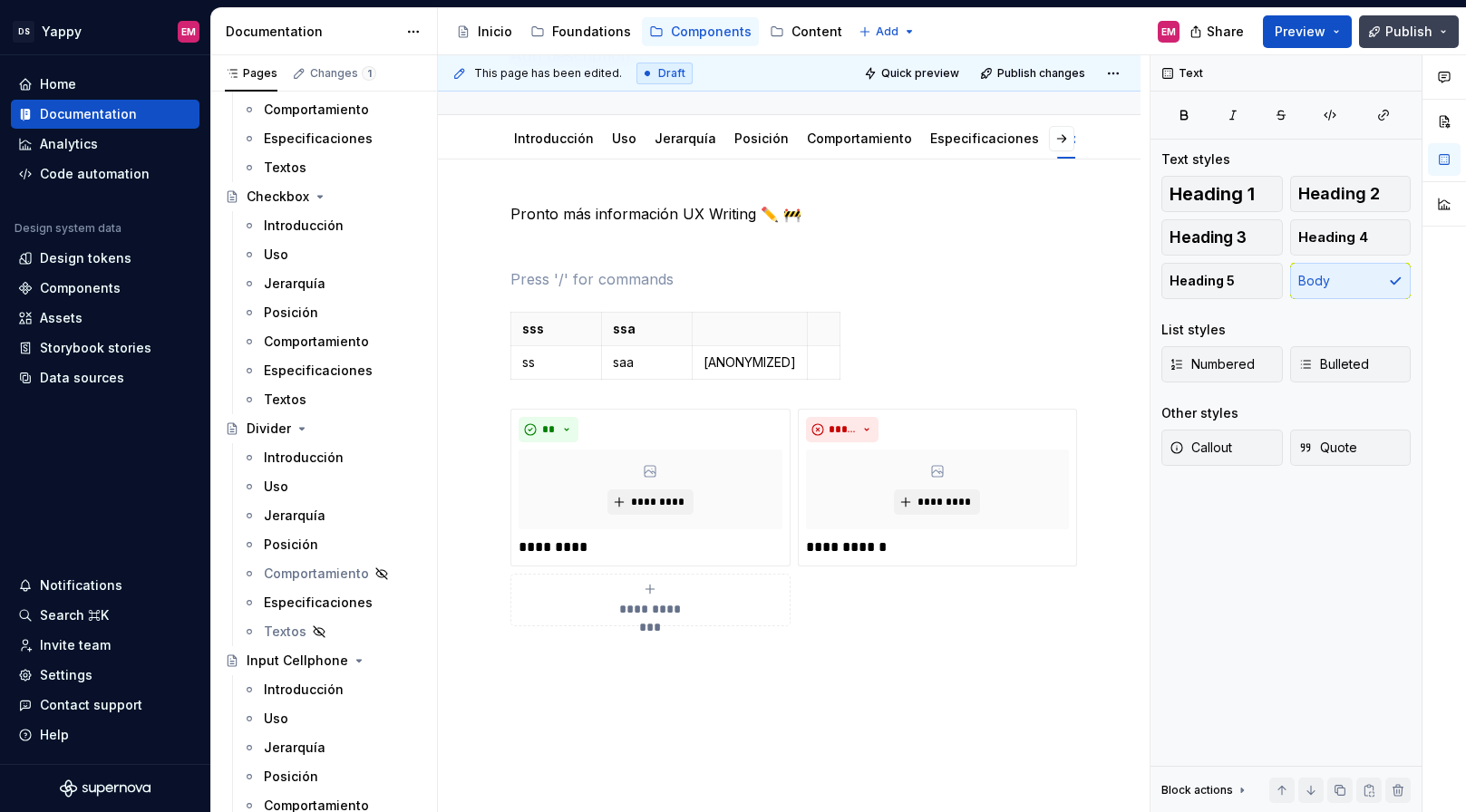 click on "Publish" at bounding box center [1409, 32] 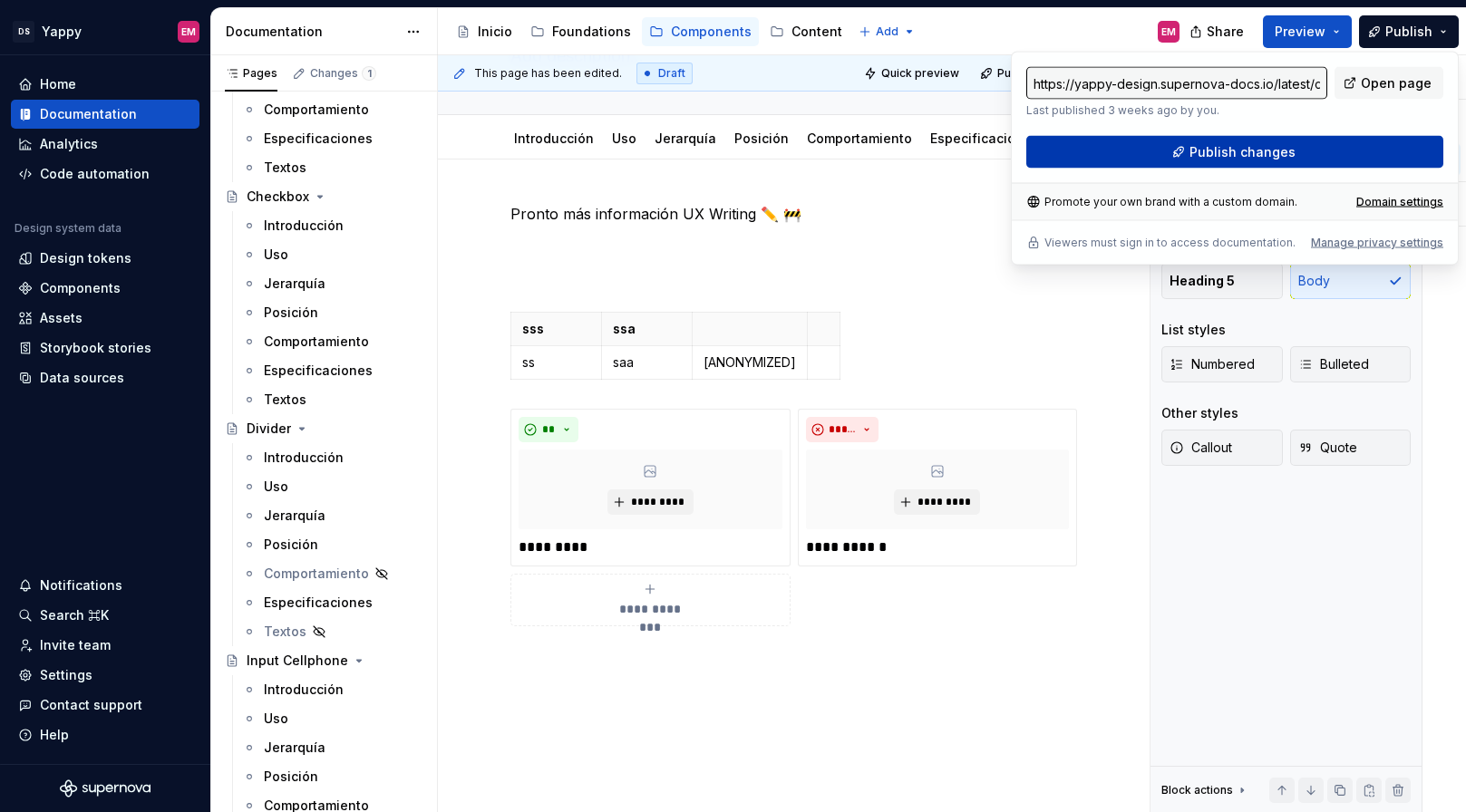 click on "Publish changes" at bounding box center (1235, 152) 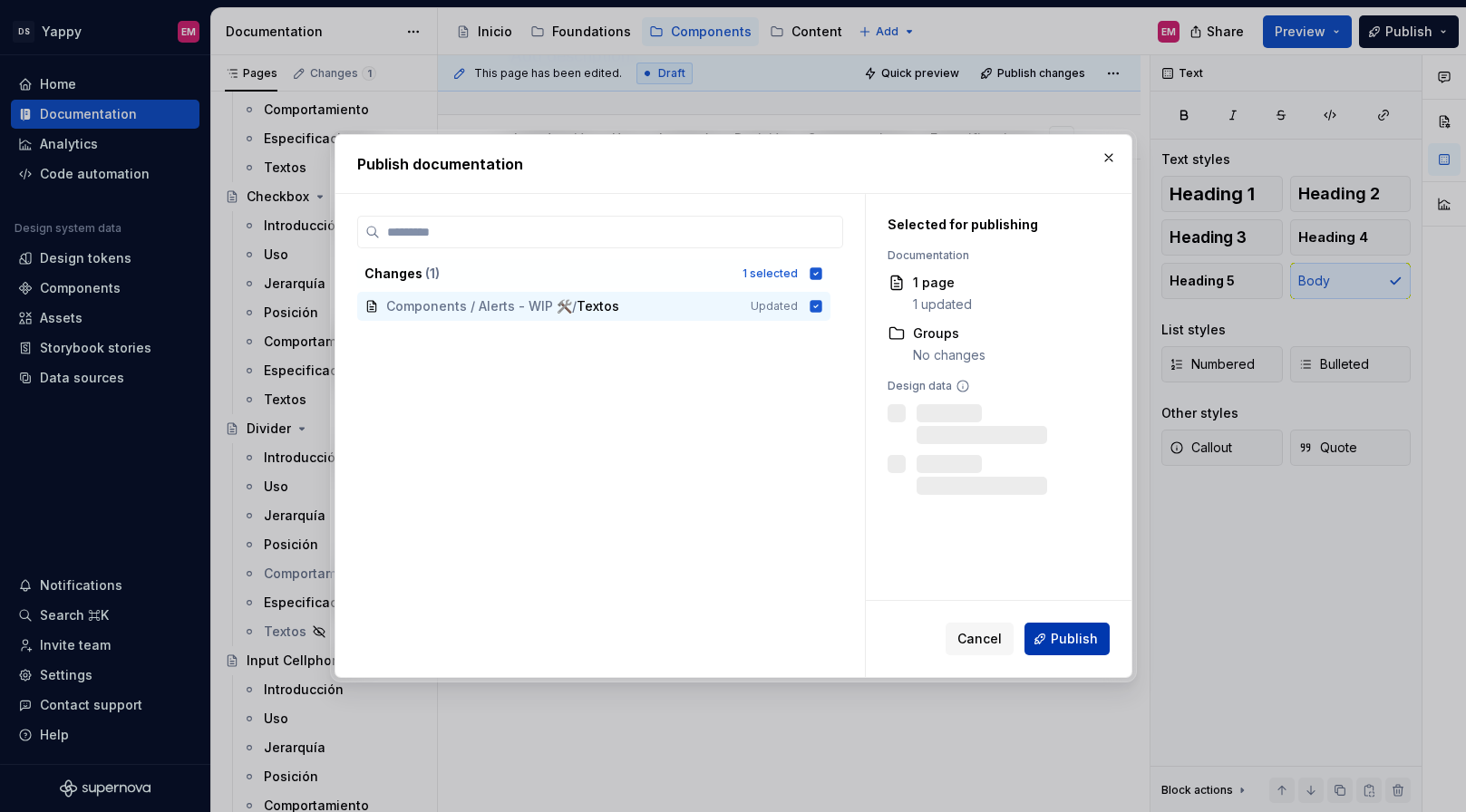 click on "Publish" at bounding box center [1074, 639] 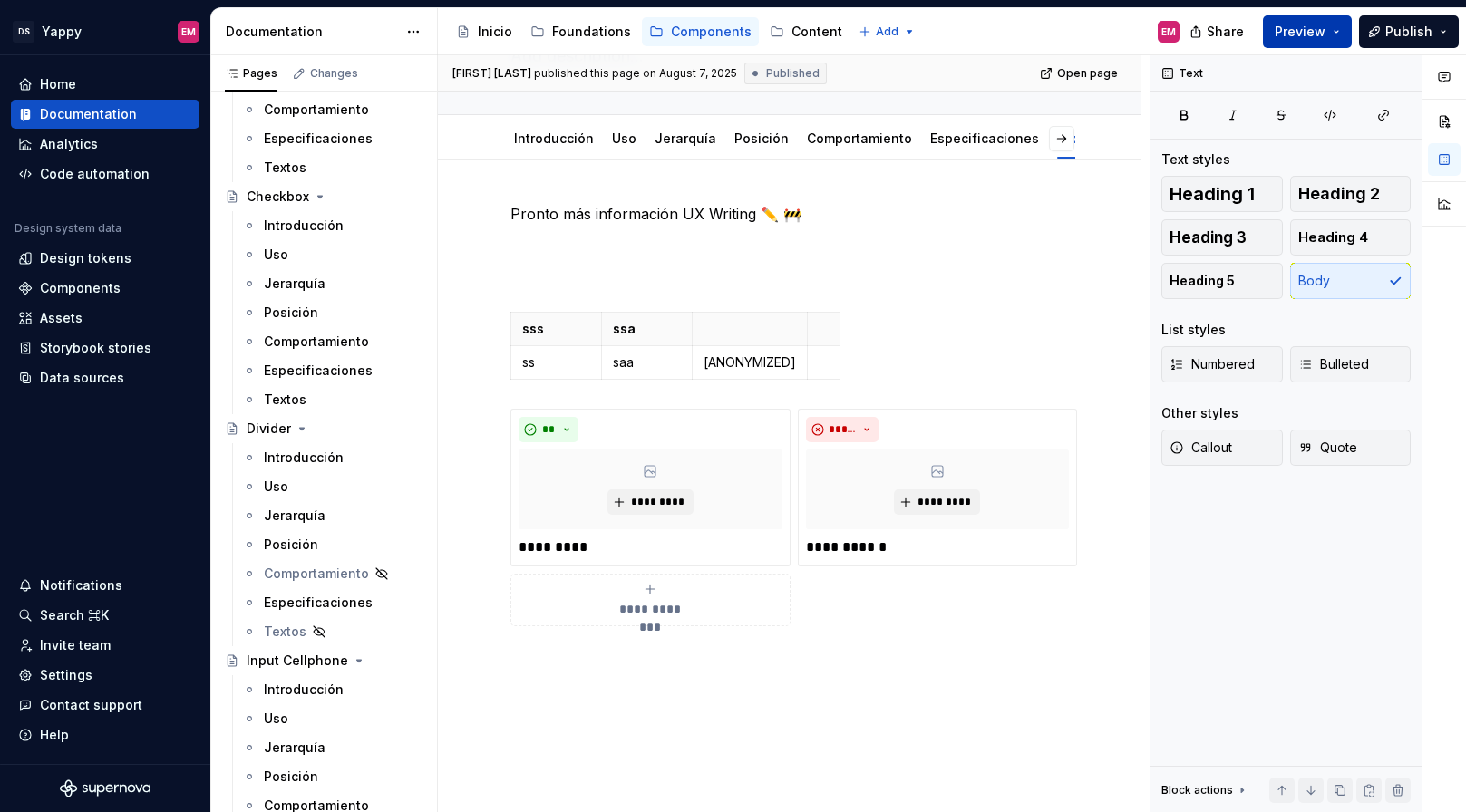 click on "Preview" at bounding box center [1300, 32] 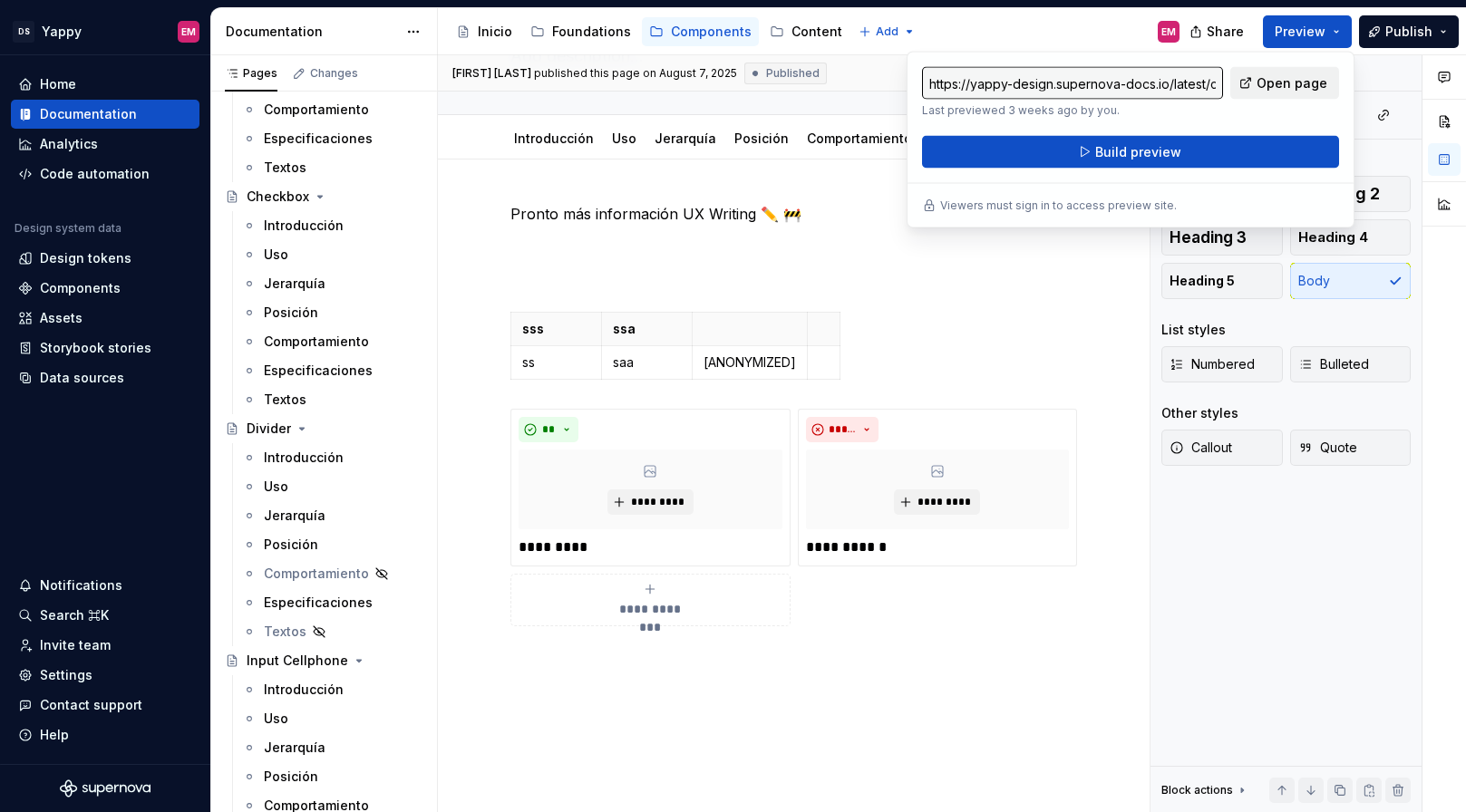 click on "Open page" at bounding box center [1292, 83] 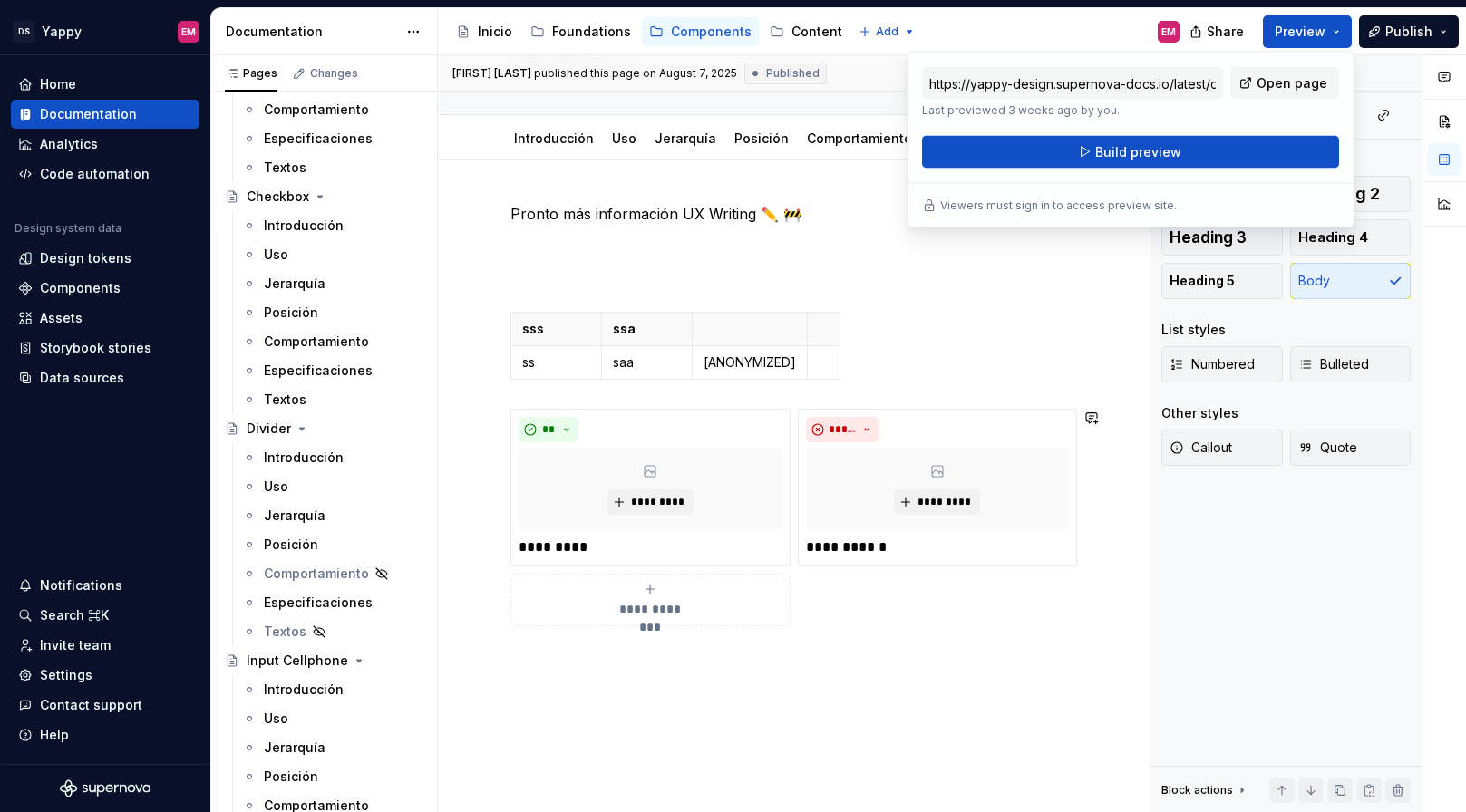 click on "**********" at bounding box center [789, 526] 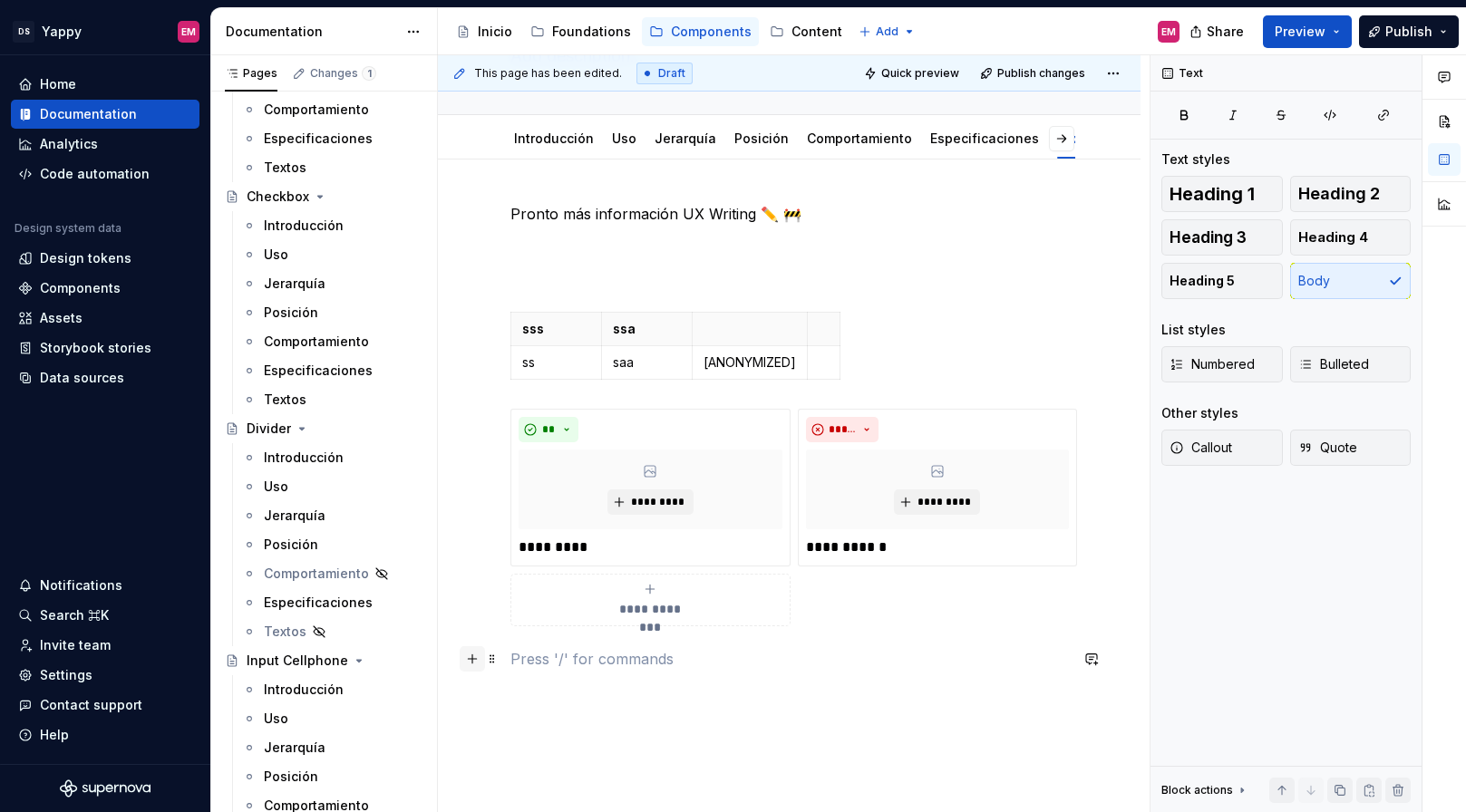 click at bounding box center [472, 659] 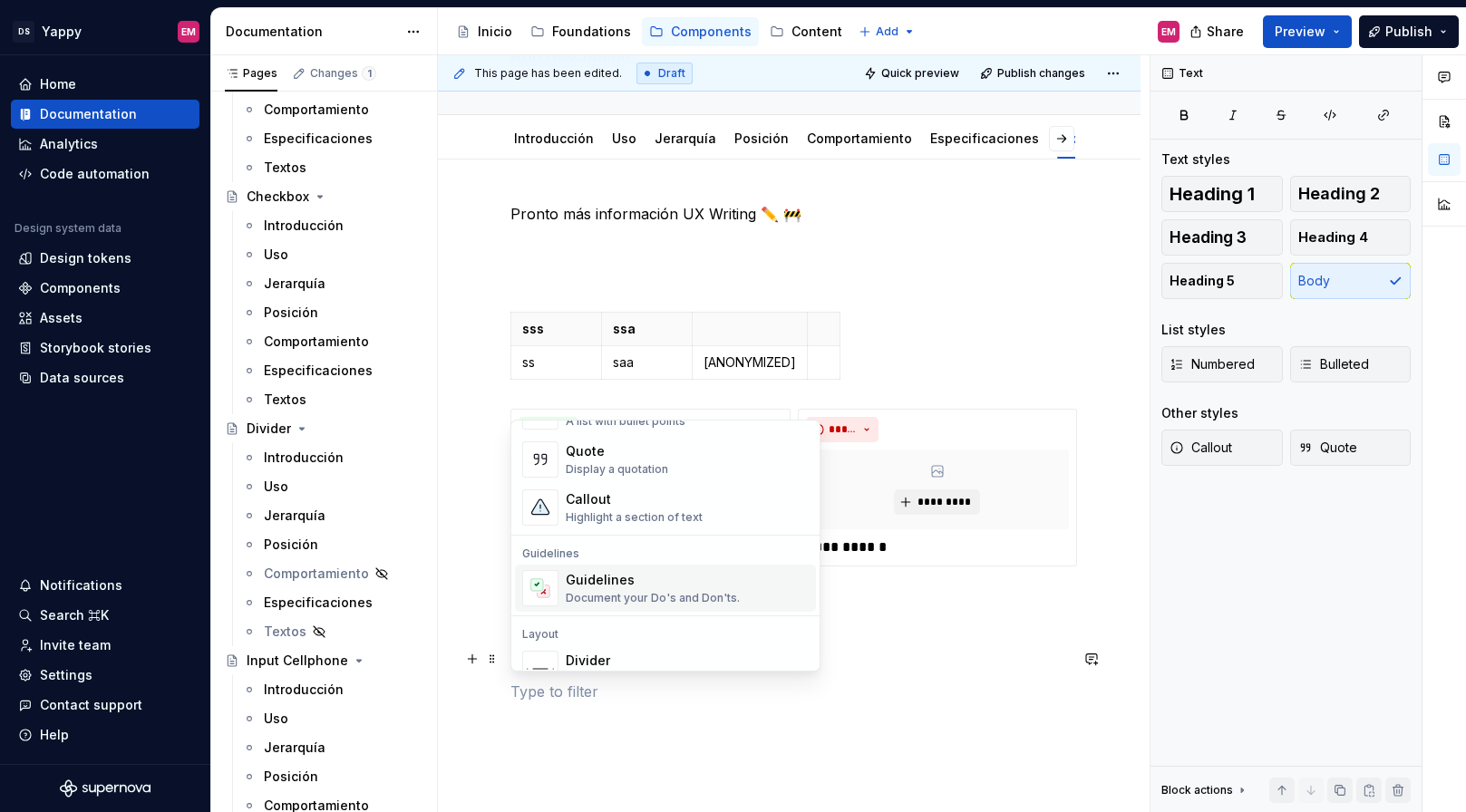 scroll, scrollTop: 432, scrollLeft: 0, axis: vertical 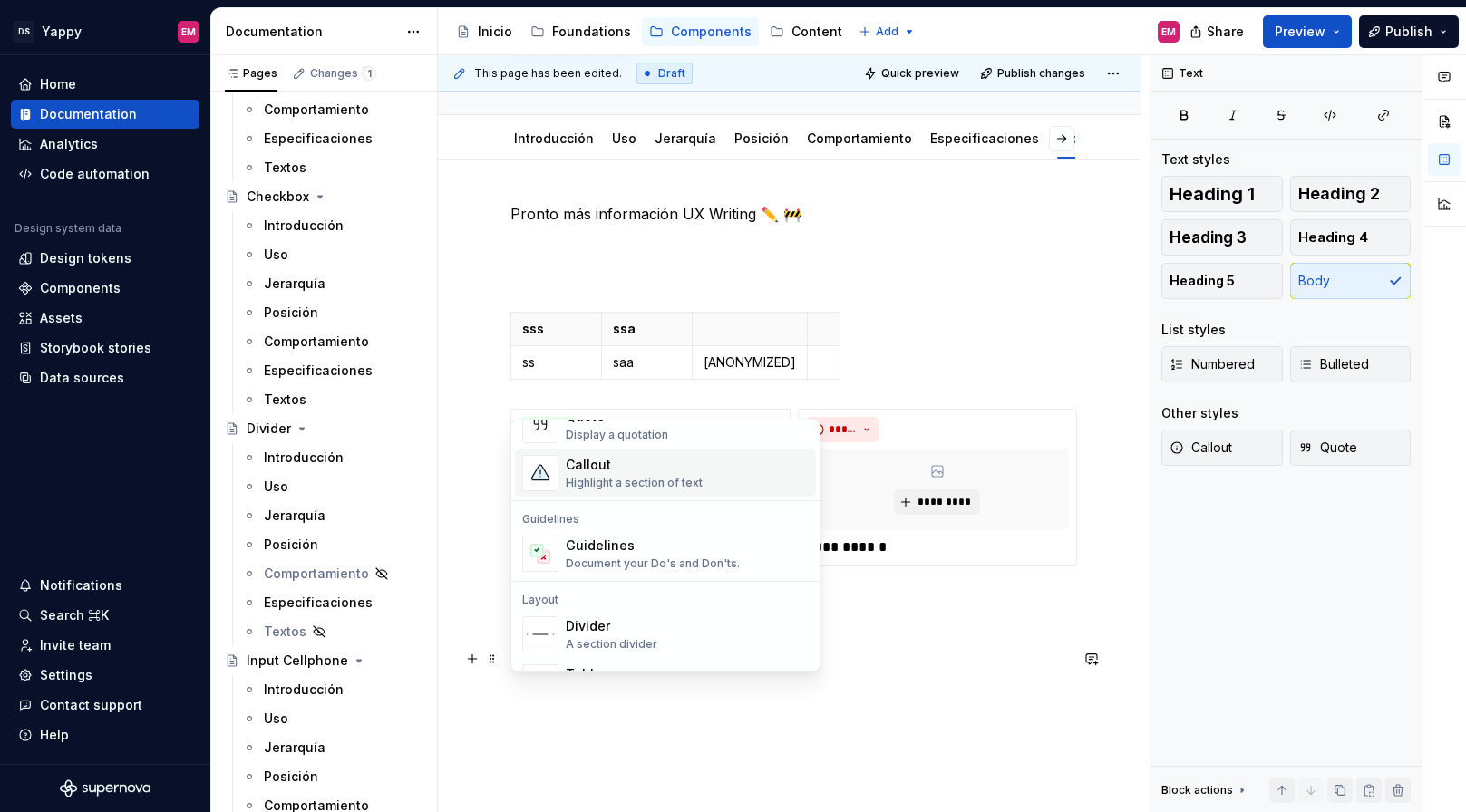 click on "Highlight a section of text" at bounding box center [634, 483] 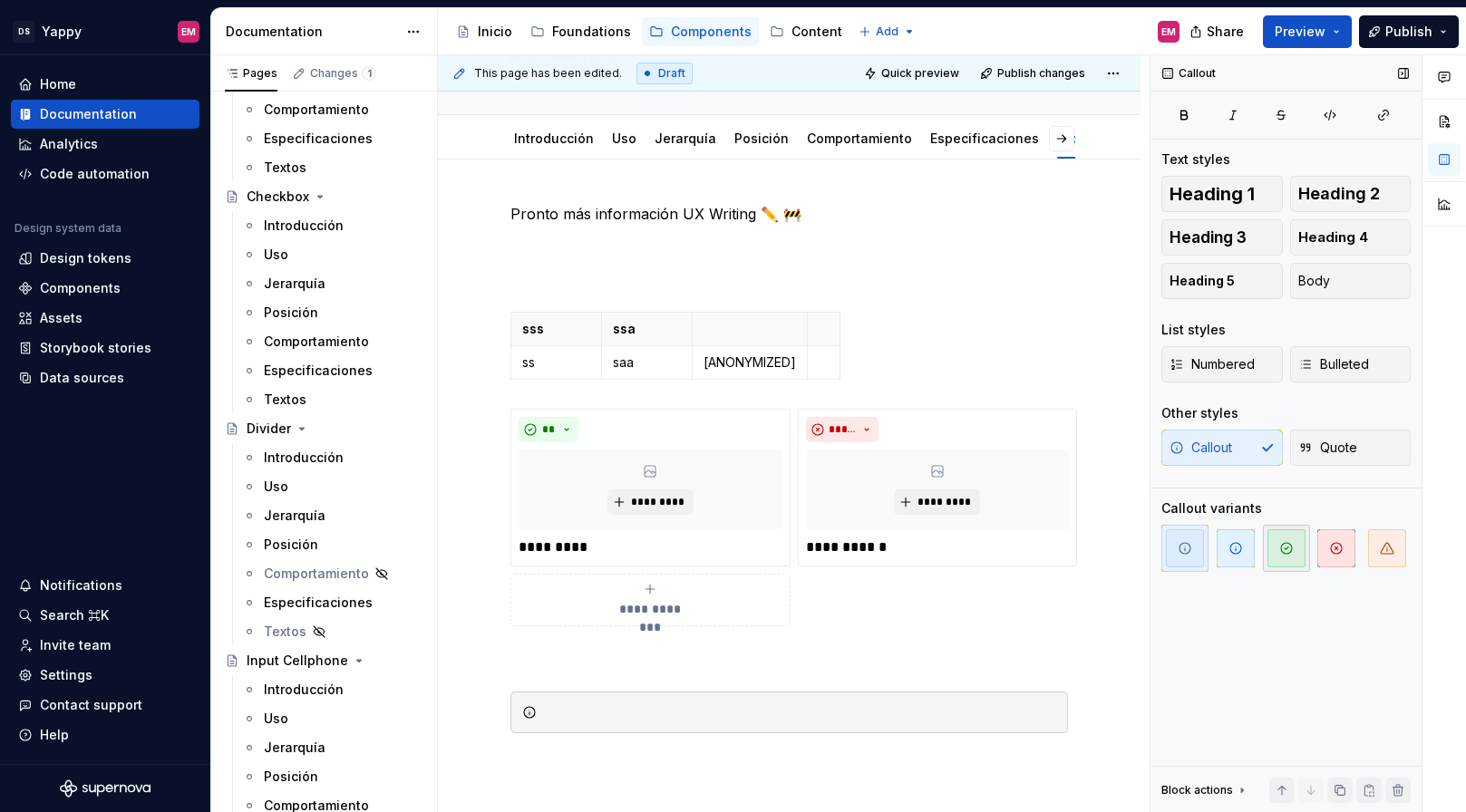 click 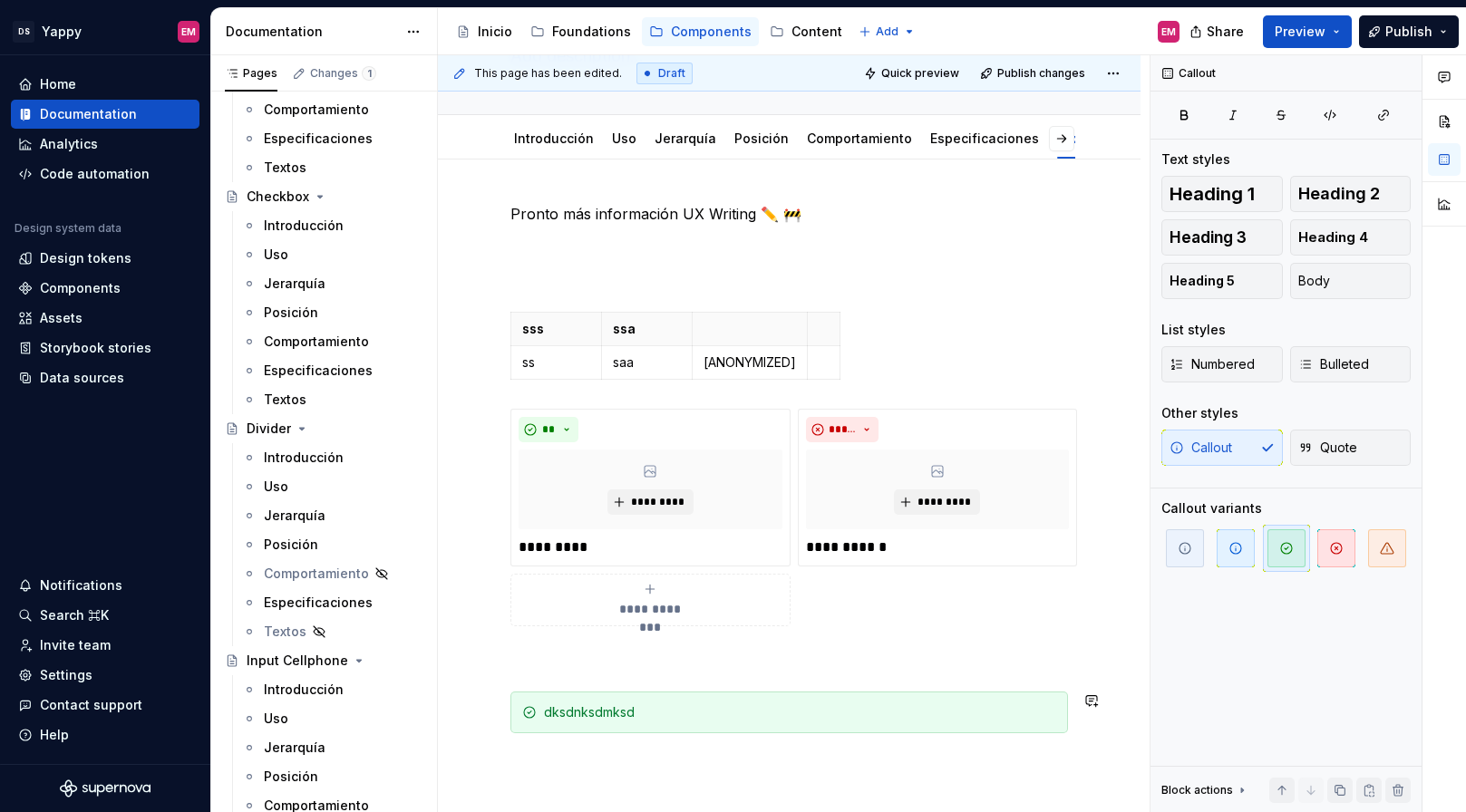 click on "**********" at bounding box center (789, 468) 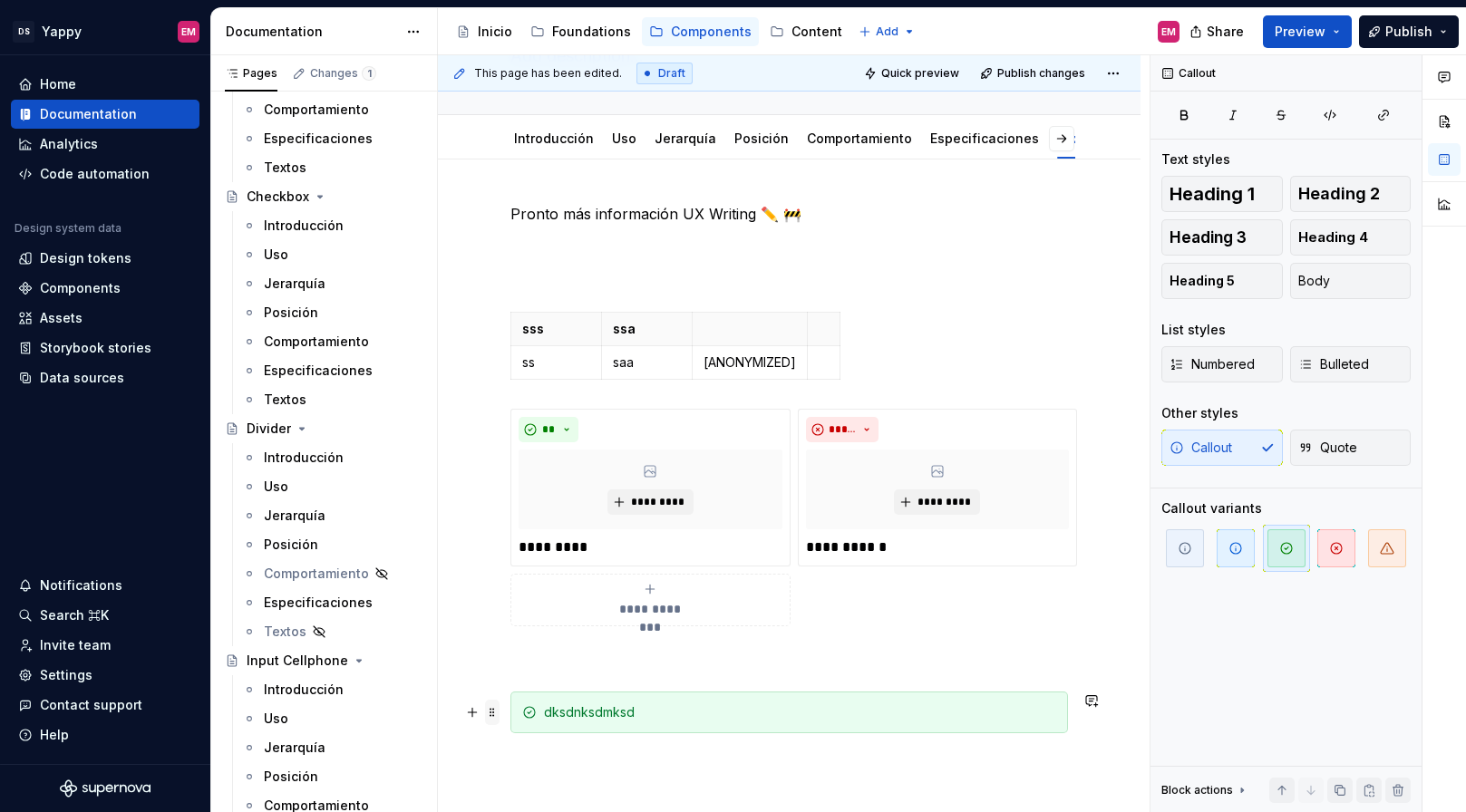 click at bounding box center [492, 712] 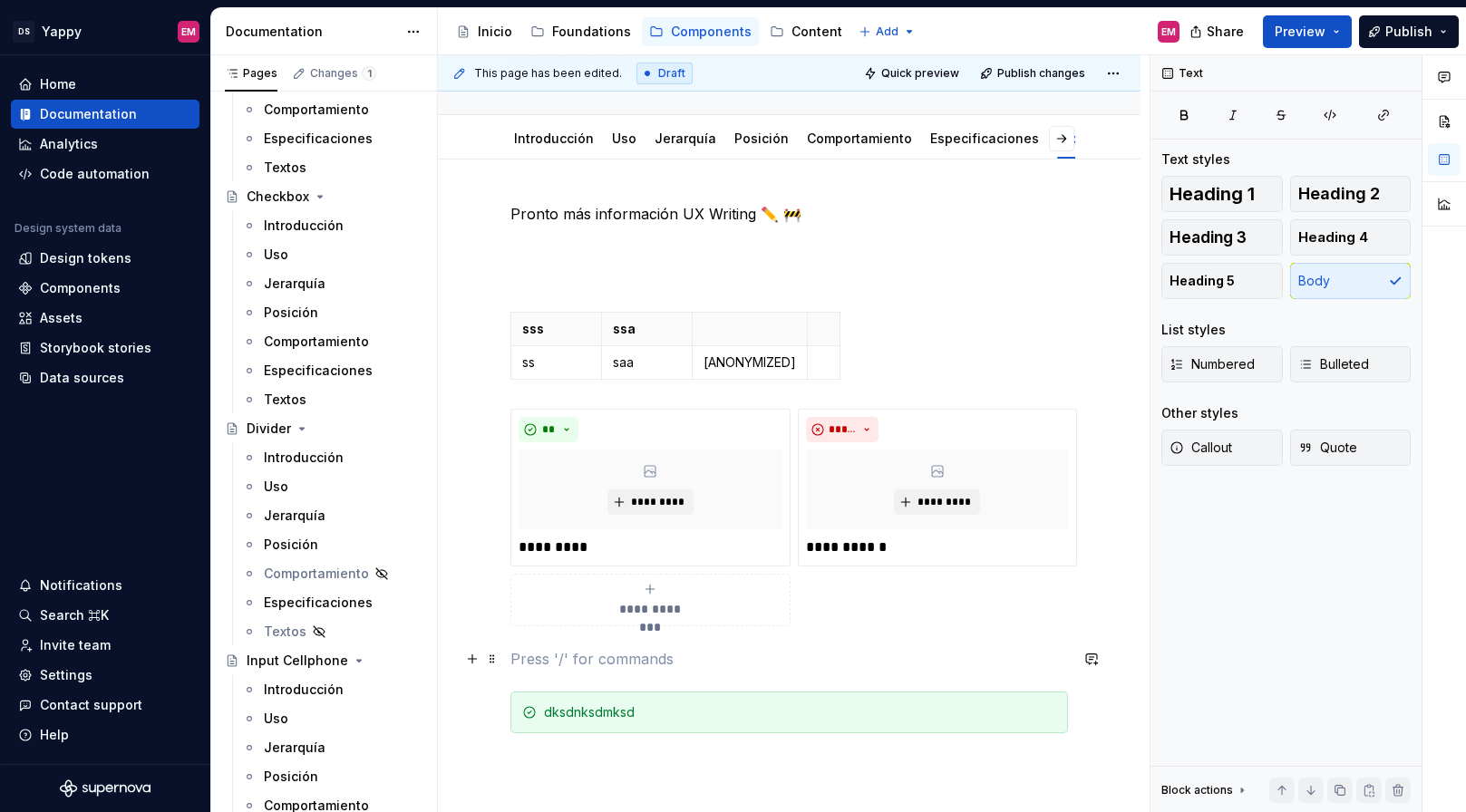 click at bounding box center (789, 659) 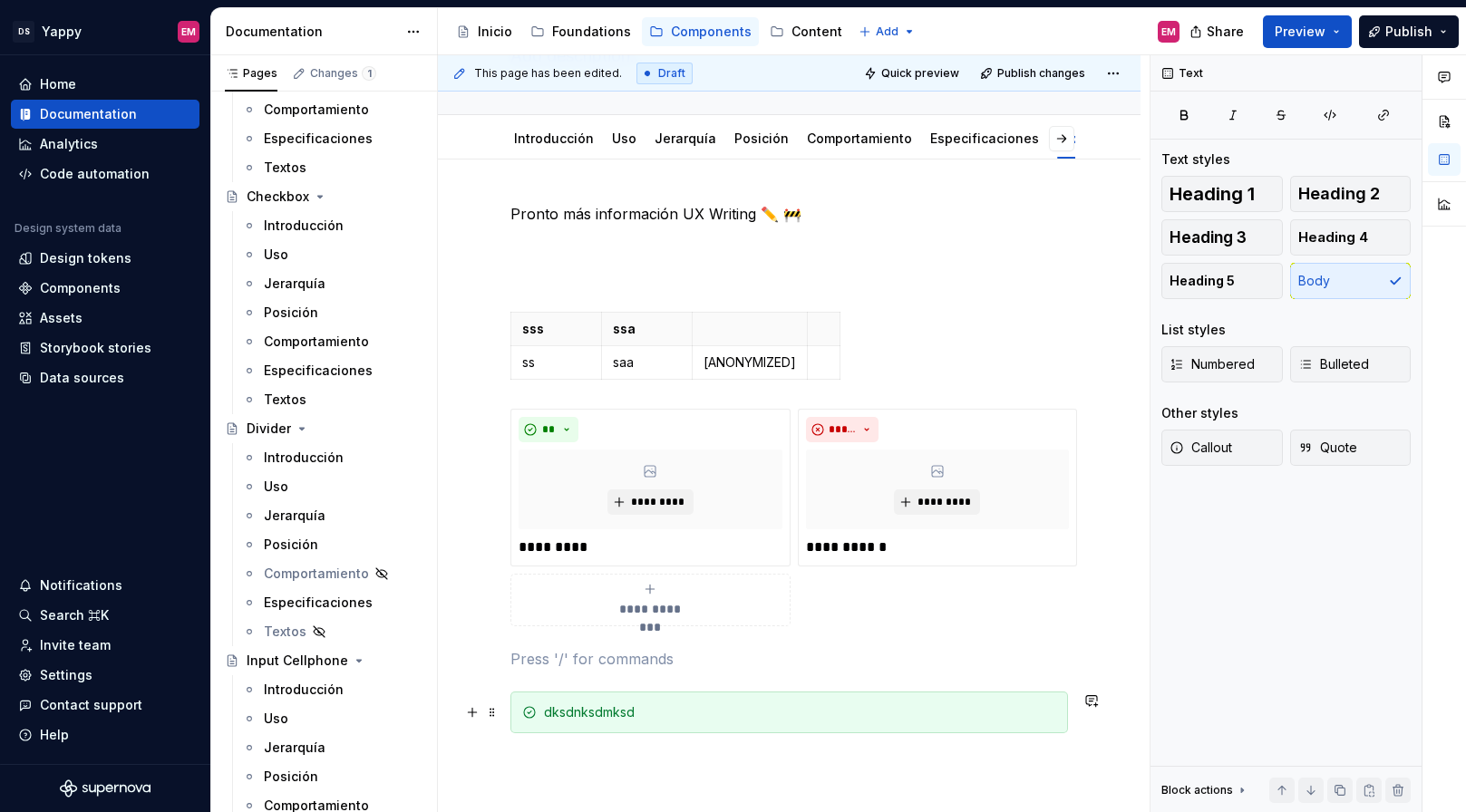 click on "dksdnksdmksd" at bounding box center [800, 712] 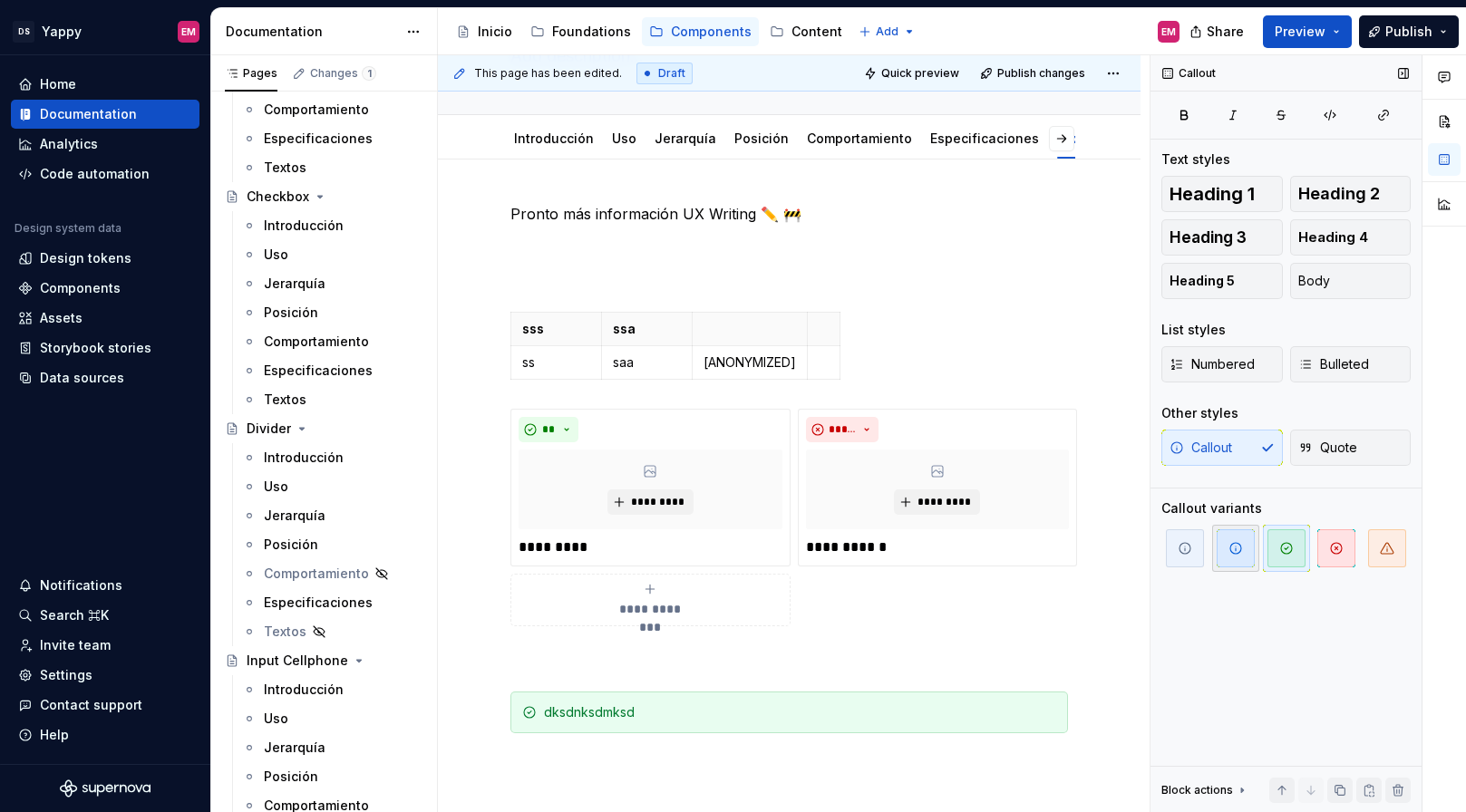 click 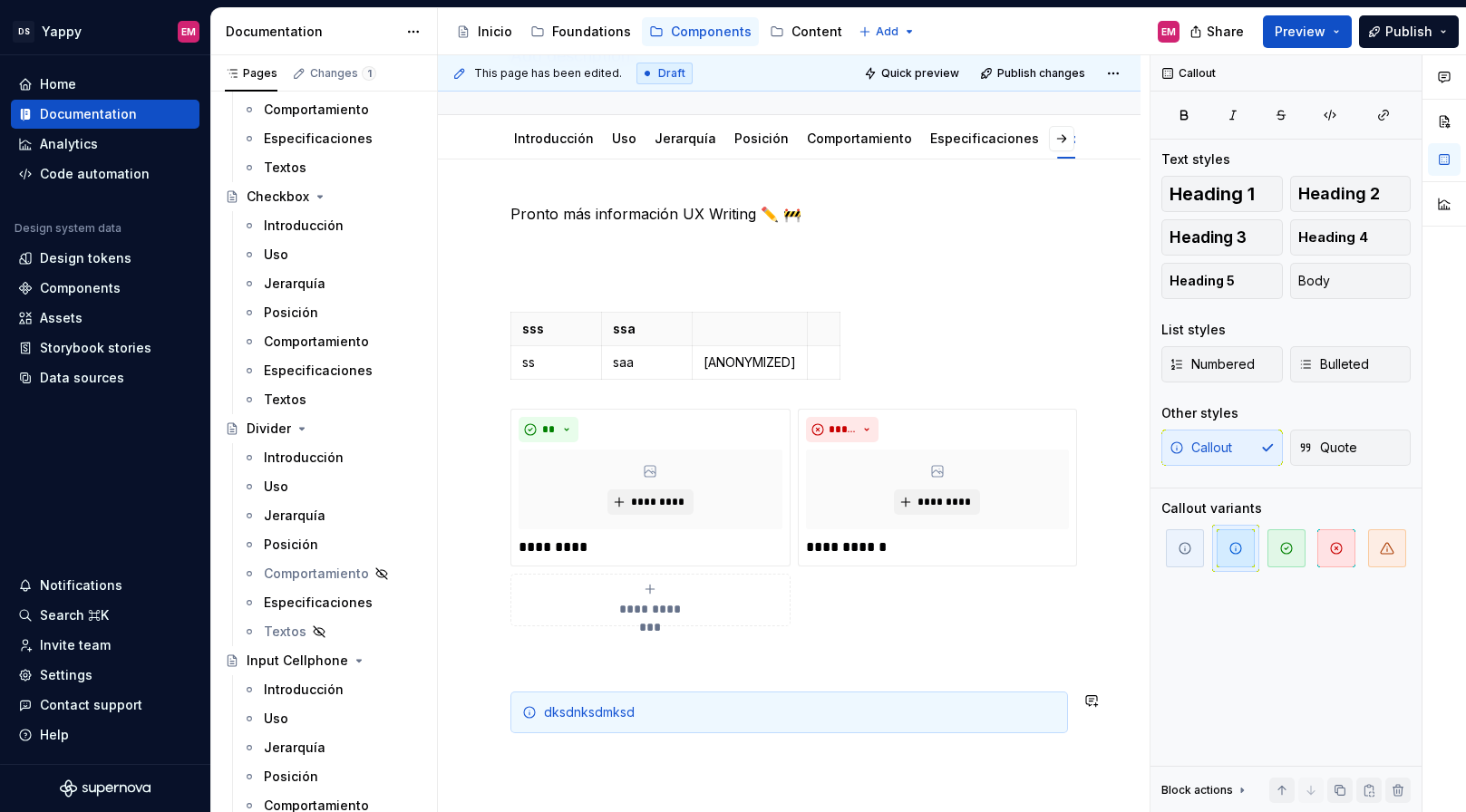 click on "**********" at bounding box center (789, 579) 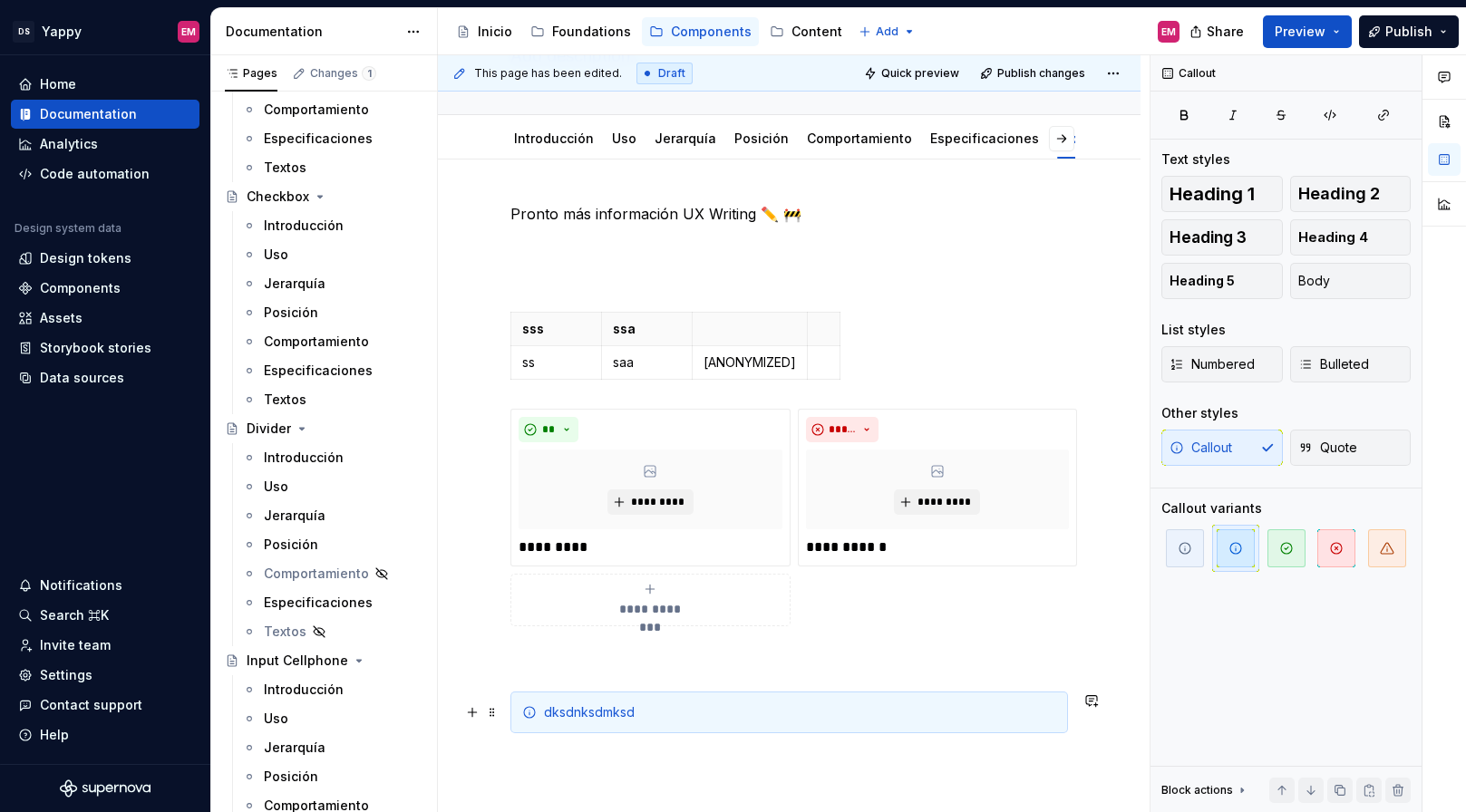 click on "dksdnksdmksd" at bounding box center (800, 712) 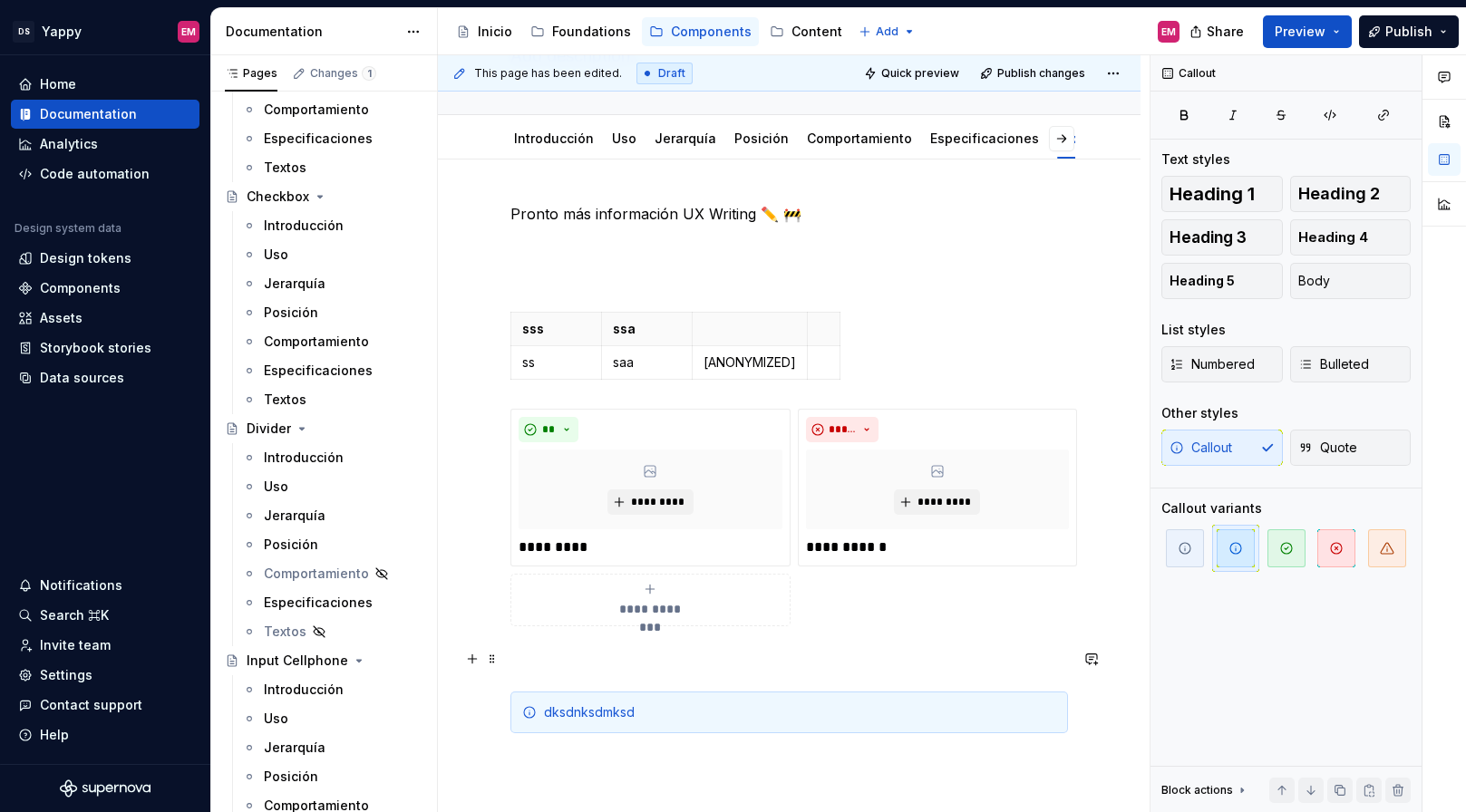 click at bounding box center [789, 659] 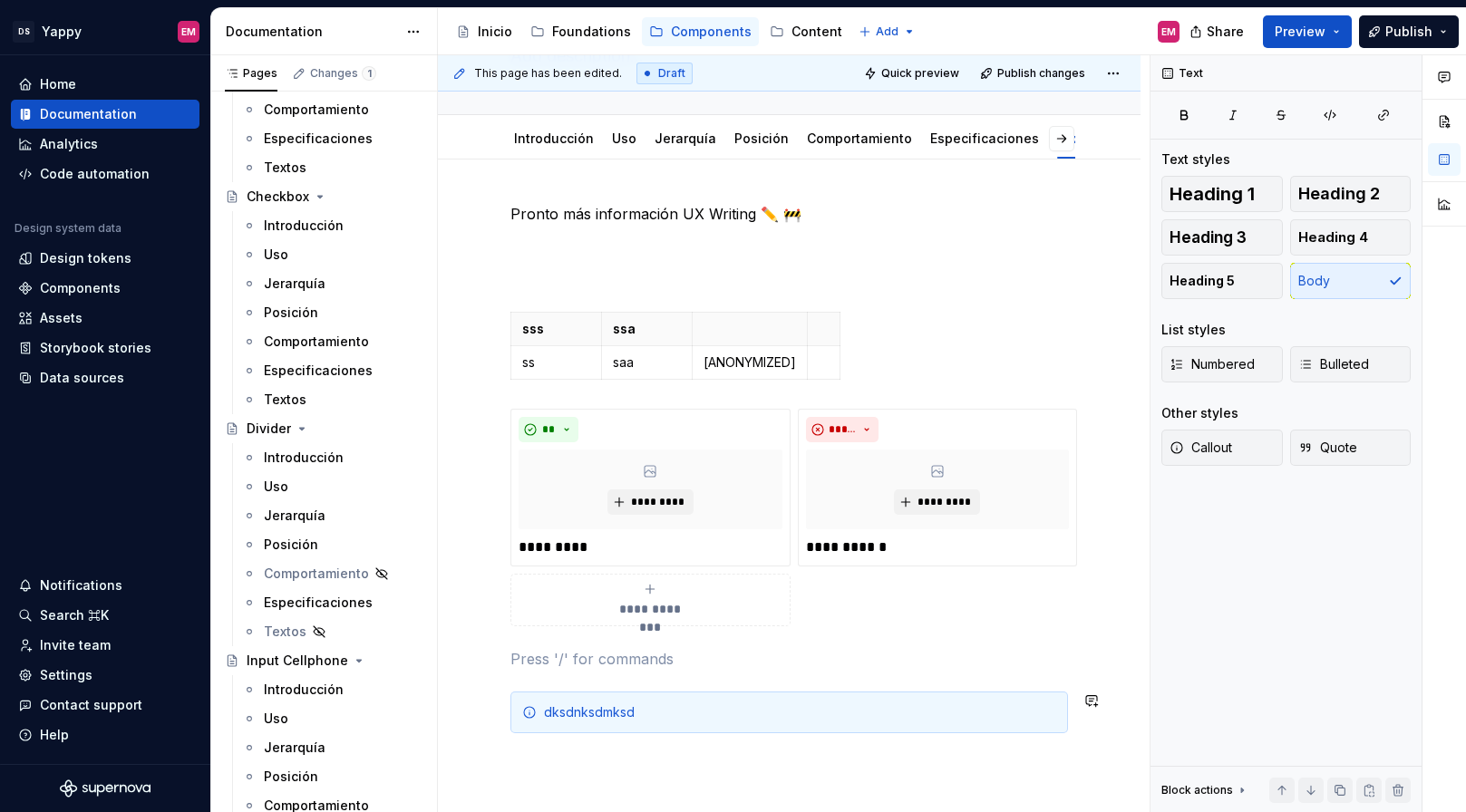 click on "**********" at bounding box center [789, 489] 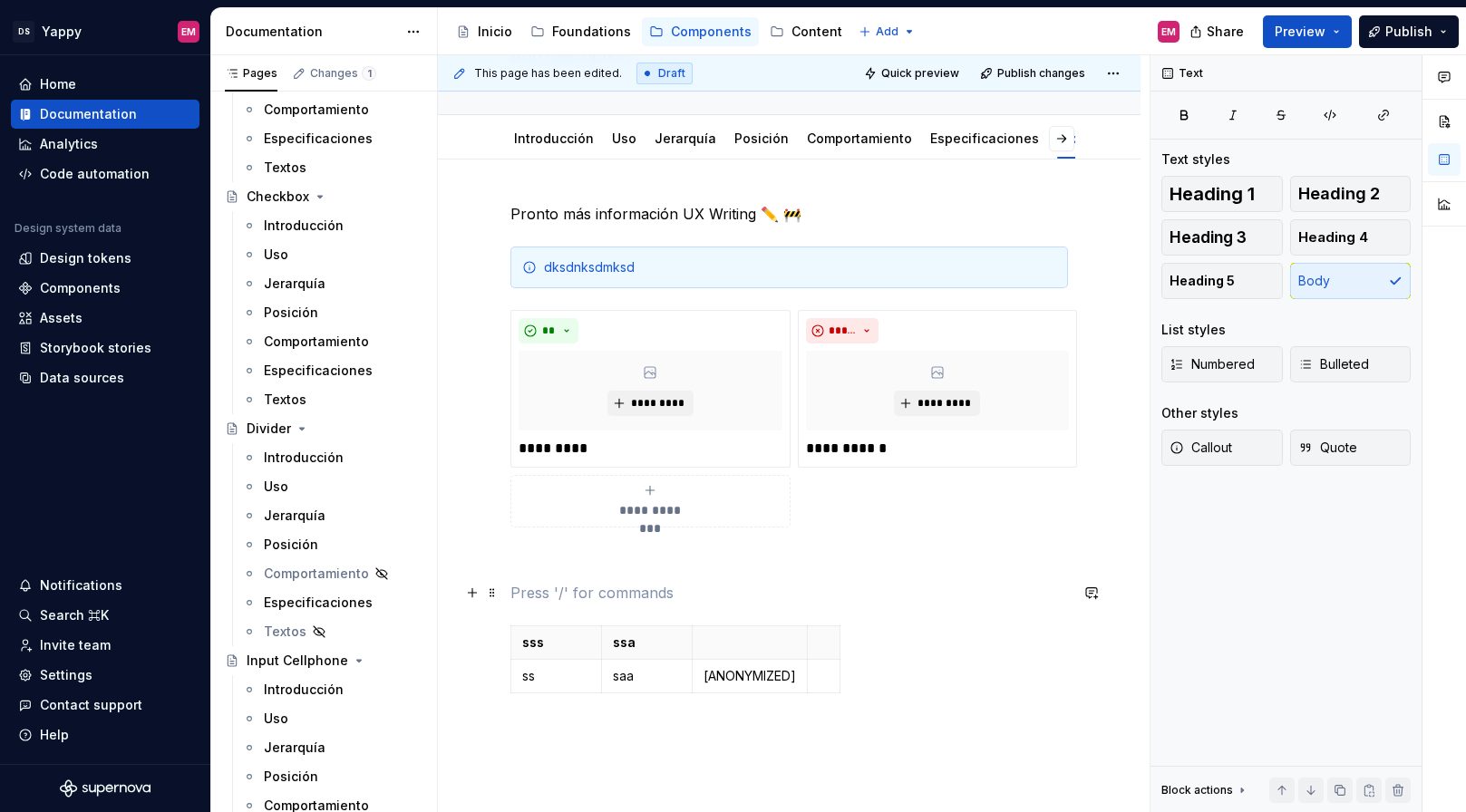 click at bounding box center (789, 593) 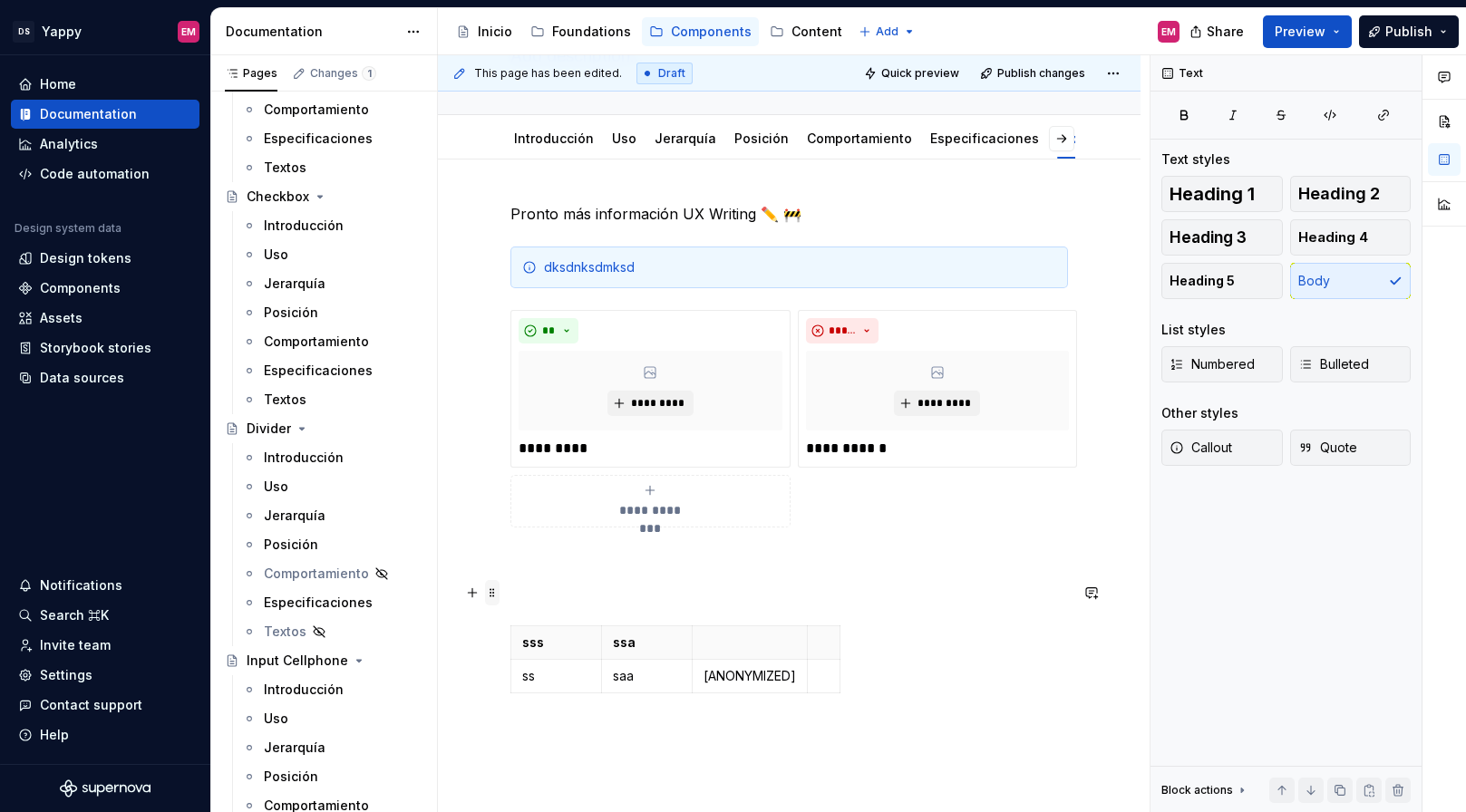 click at bounding box center [492, 593] 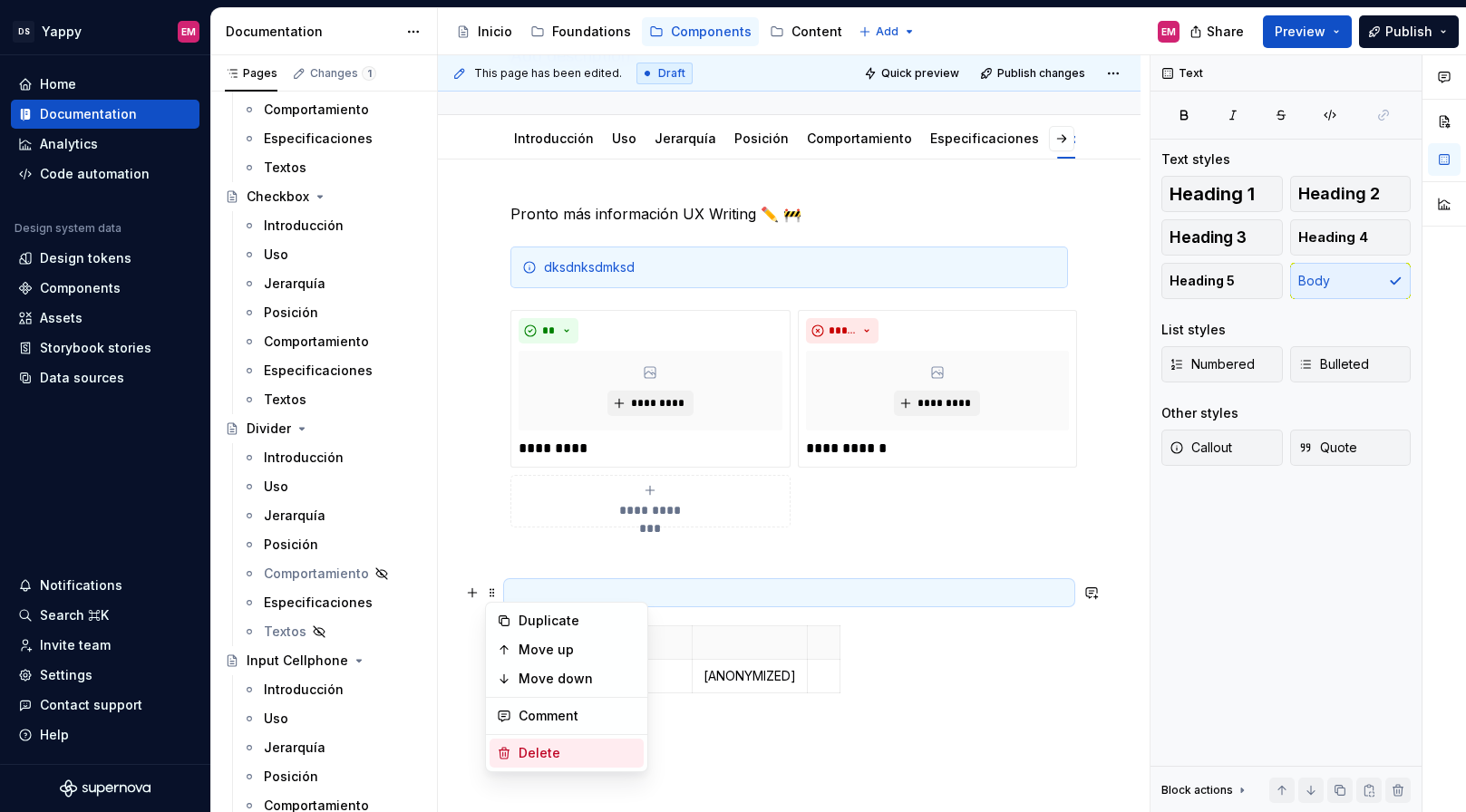 click on "Delete" at bounding box center [567, 753] 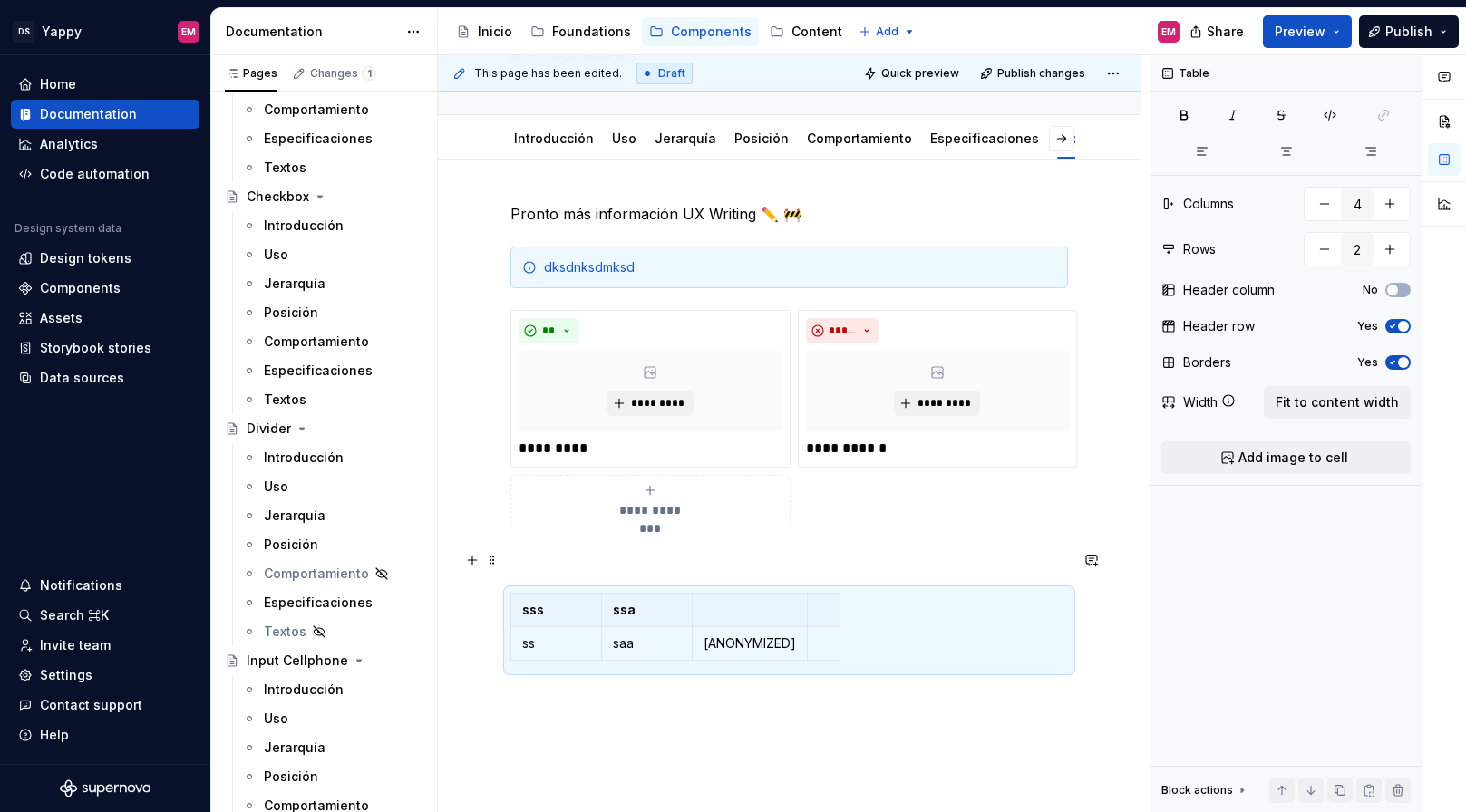 click at bounding box center [789, 560] 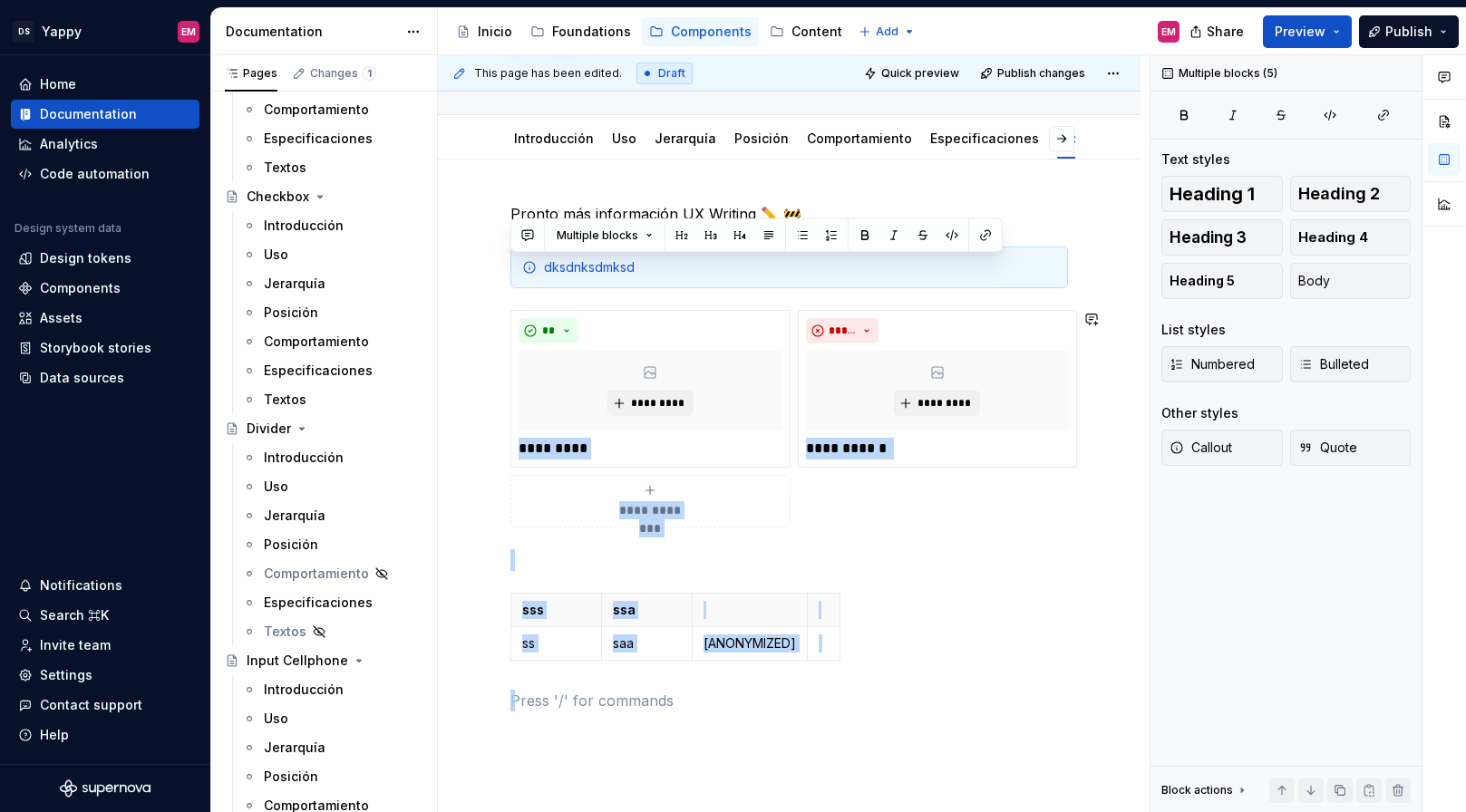 drag, startPoint x: 699, startPoint y: 700, endPoint x: 584, endPoint y: 288, distance: 427.74876 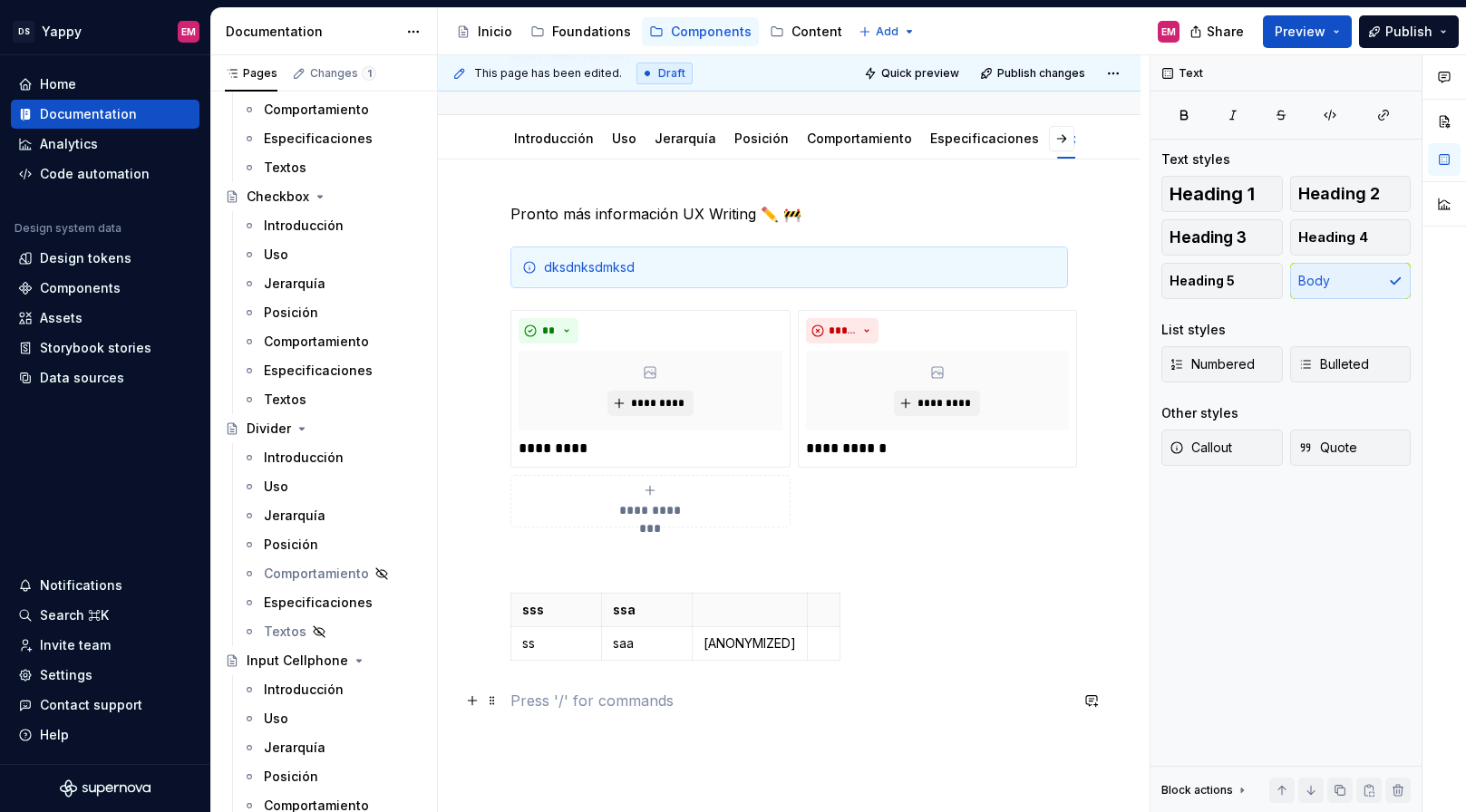 click at bounding box center (789, 701) 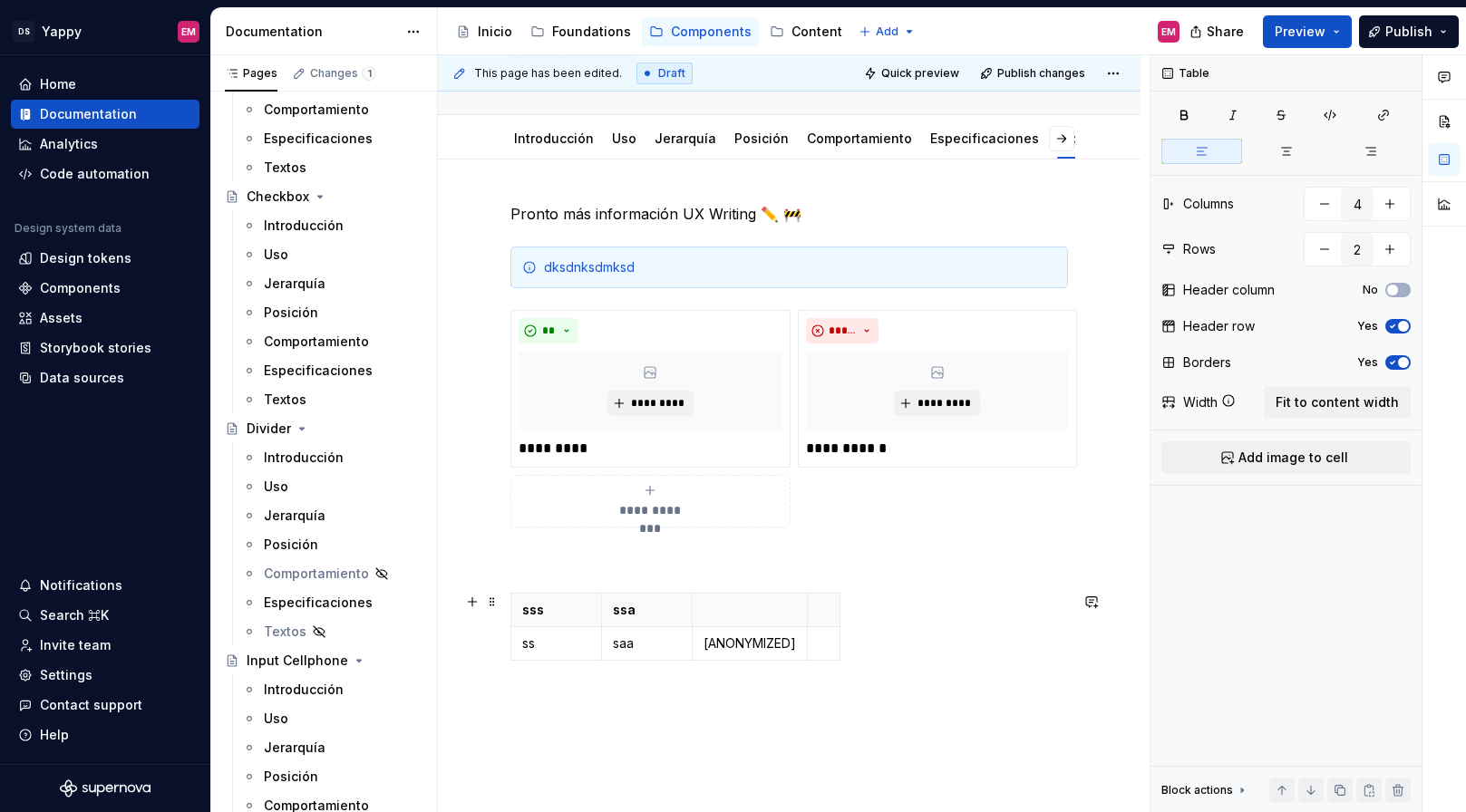 click on "sss ssa ss saa sa" at bounding box center (789, 630) 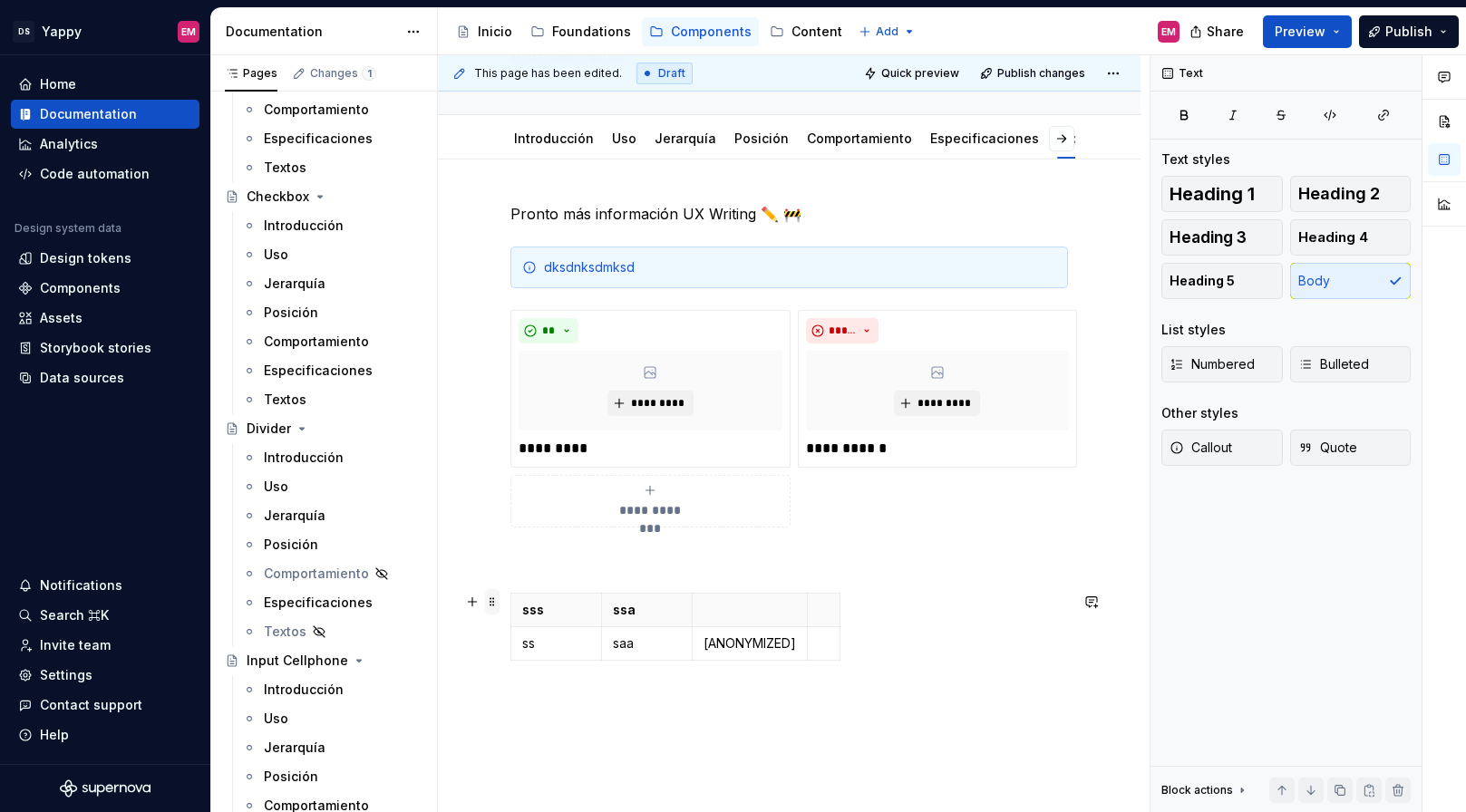 click at bounding box center (492, 602) 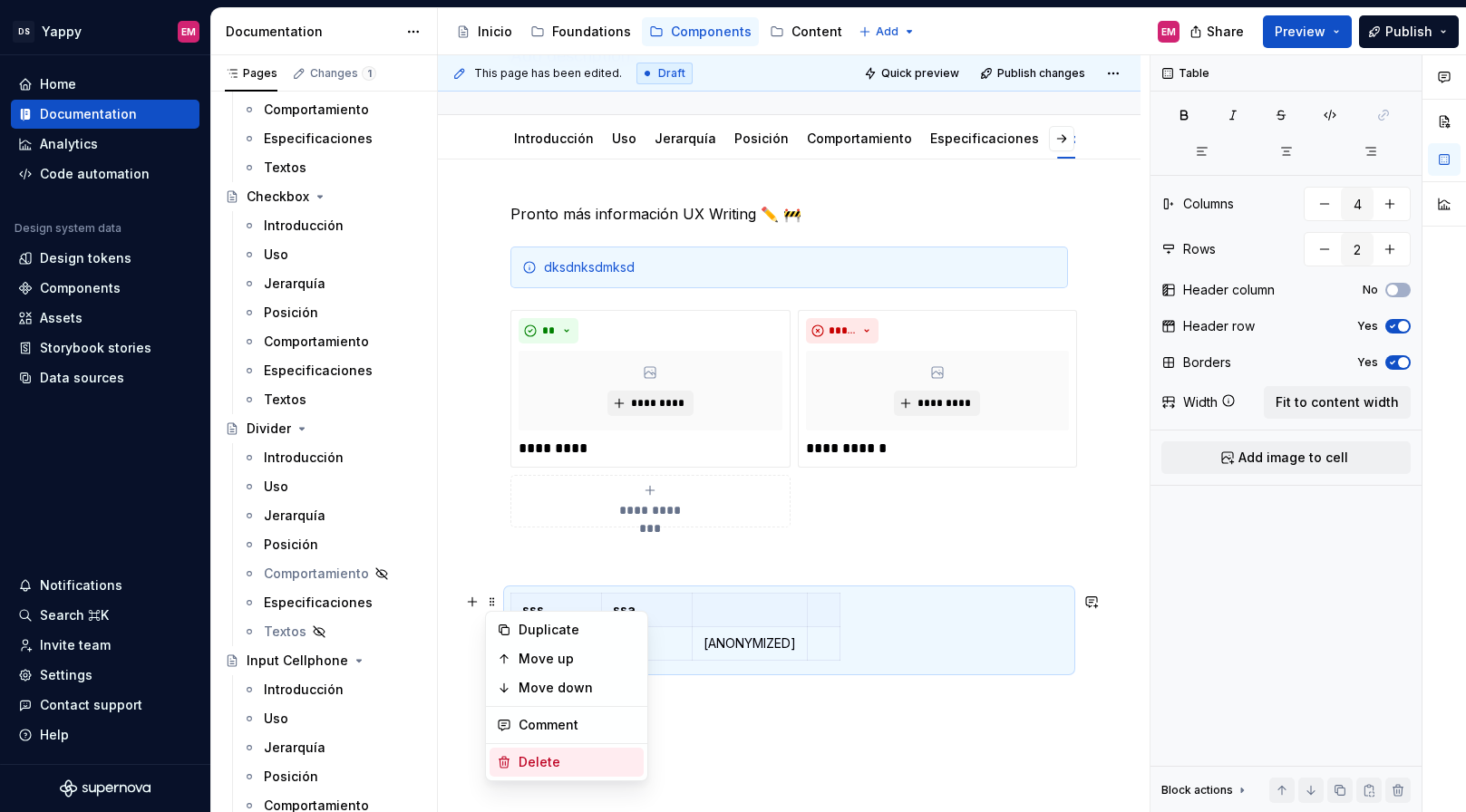 click on "Delete" at bounding box center (578, 762) 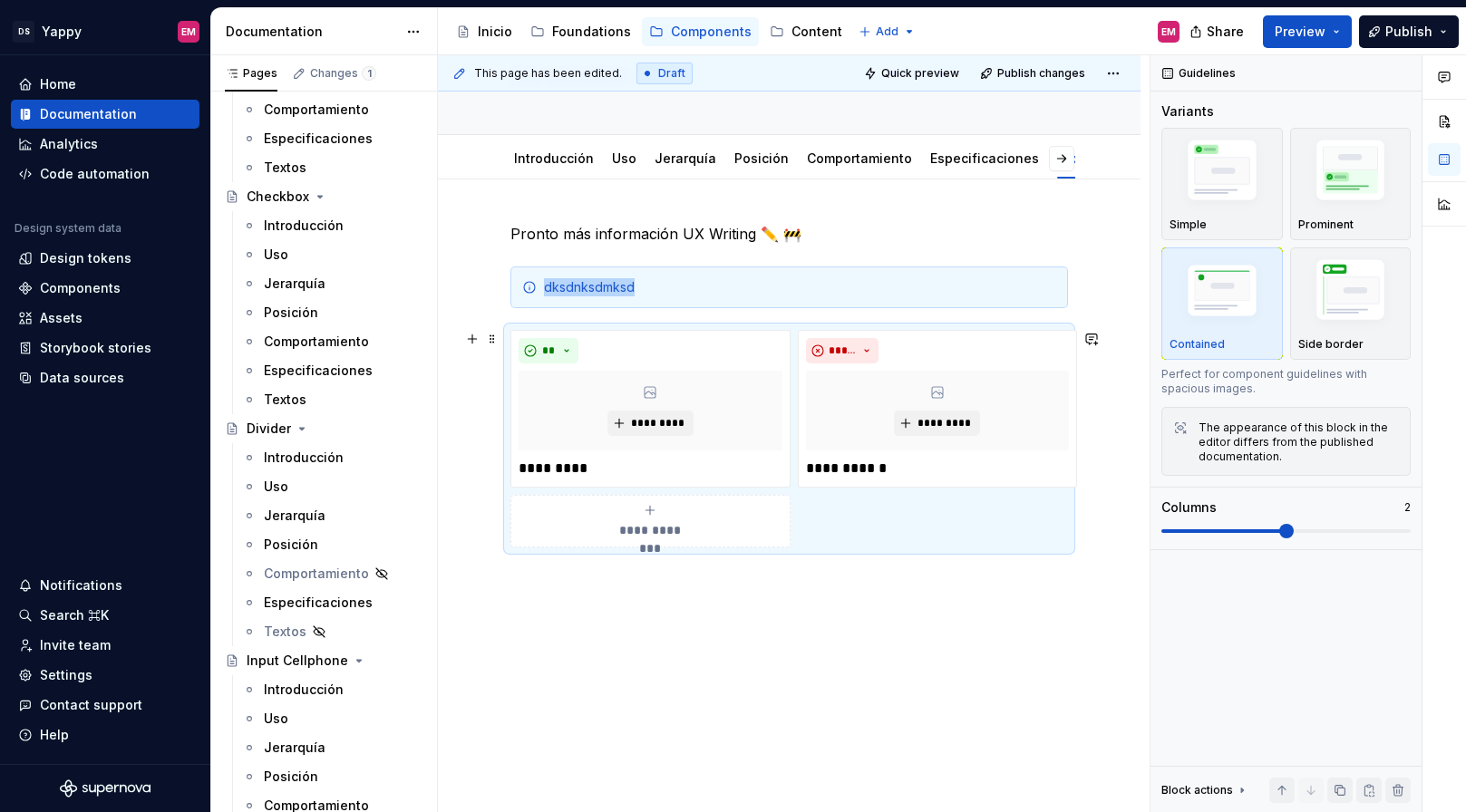scroll, scrollTop: 135, scrollLeft: 0, axis: vertical 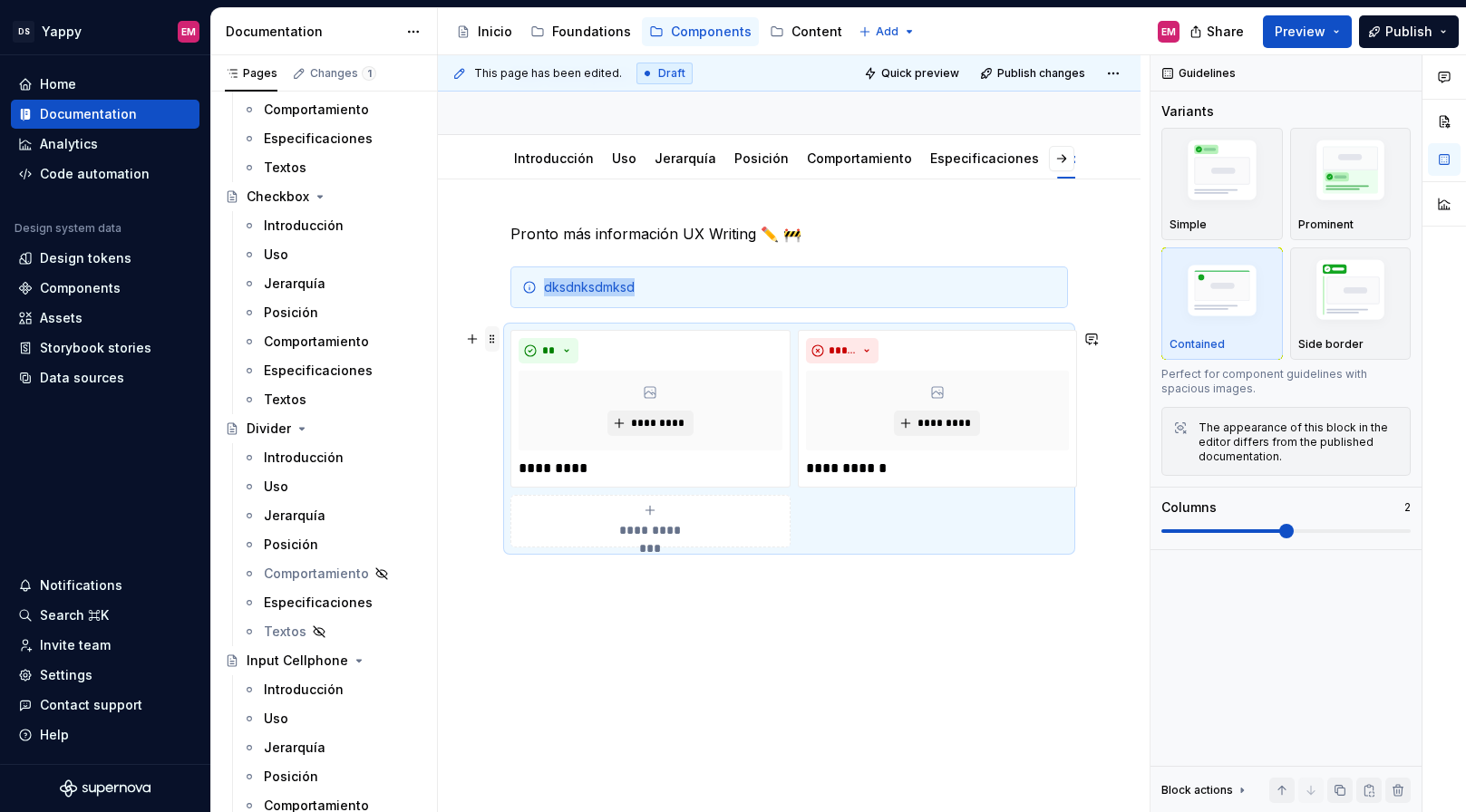 click at bounding box center [492, 339] 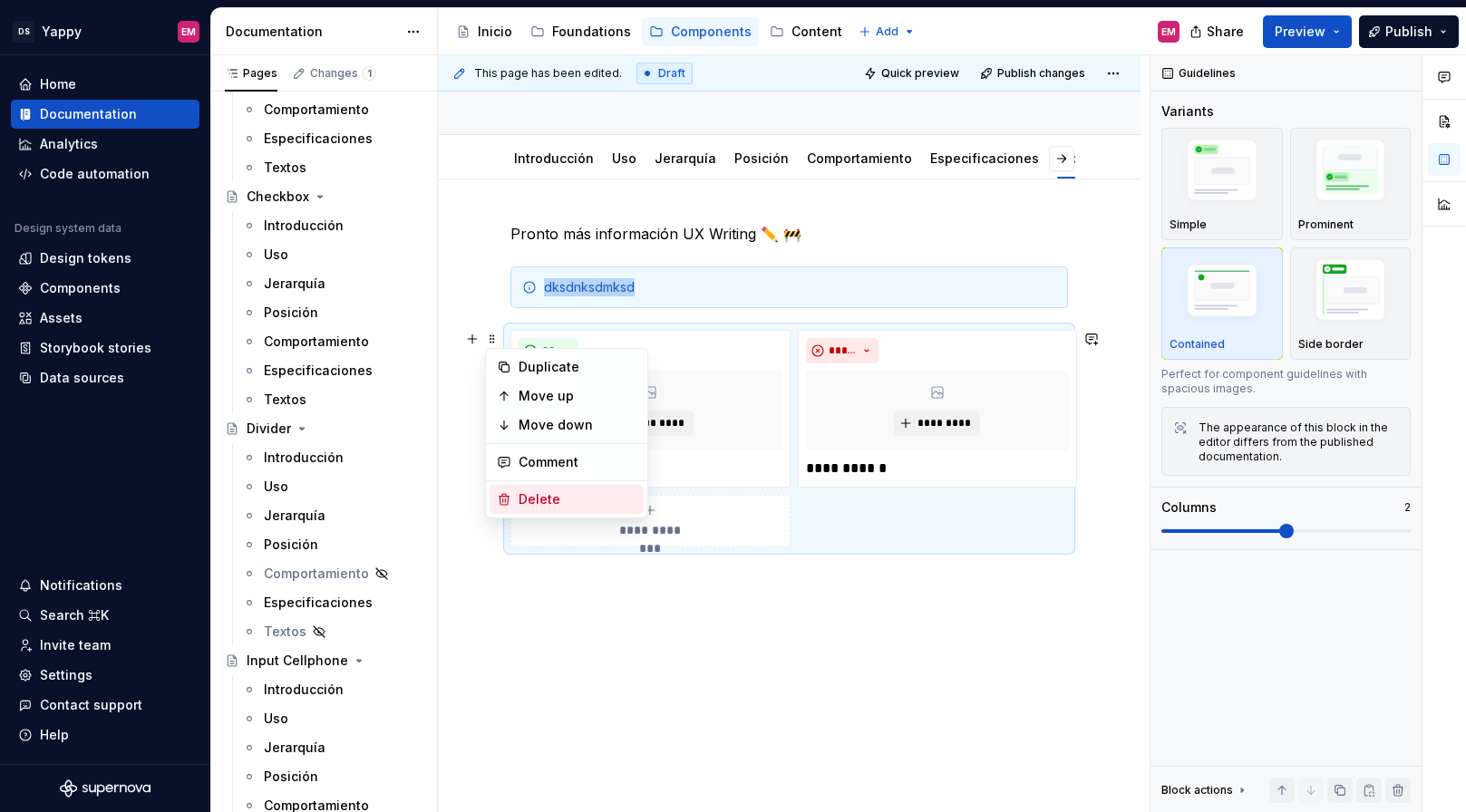 click on "Delete" at bounding box center (578, 499) 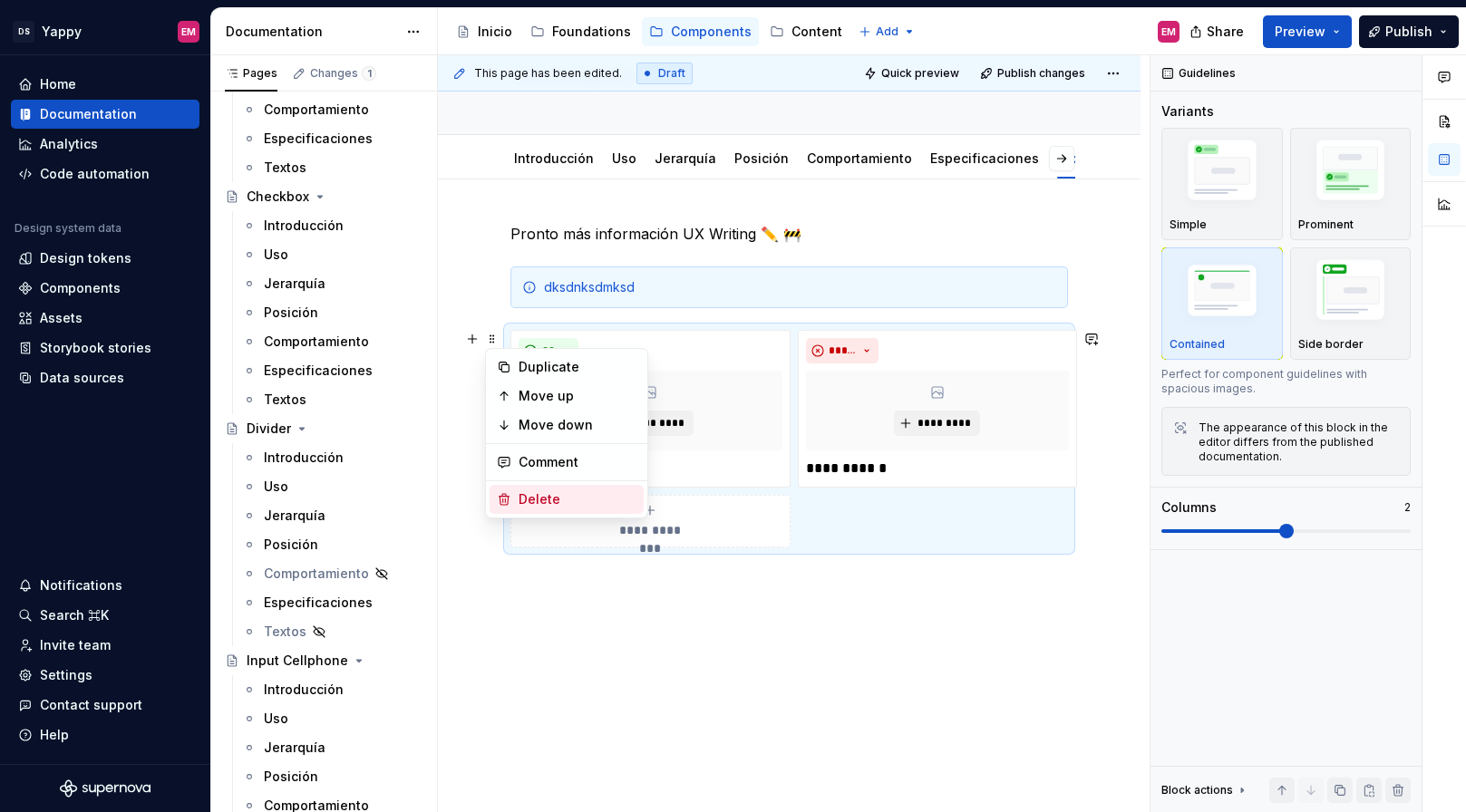 scroll, scrollTop: 0, scrollLeft: 0, axis: both 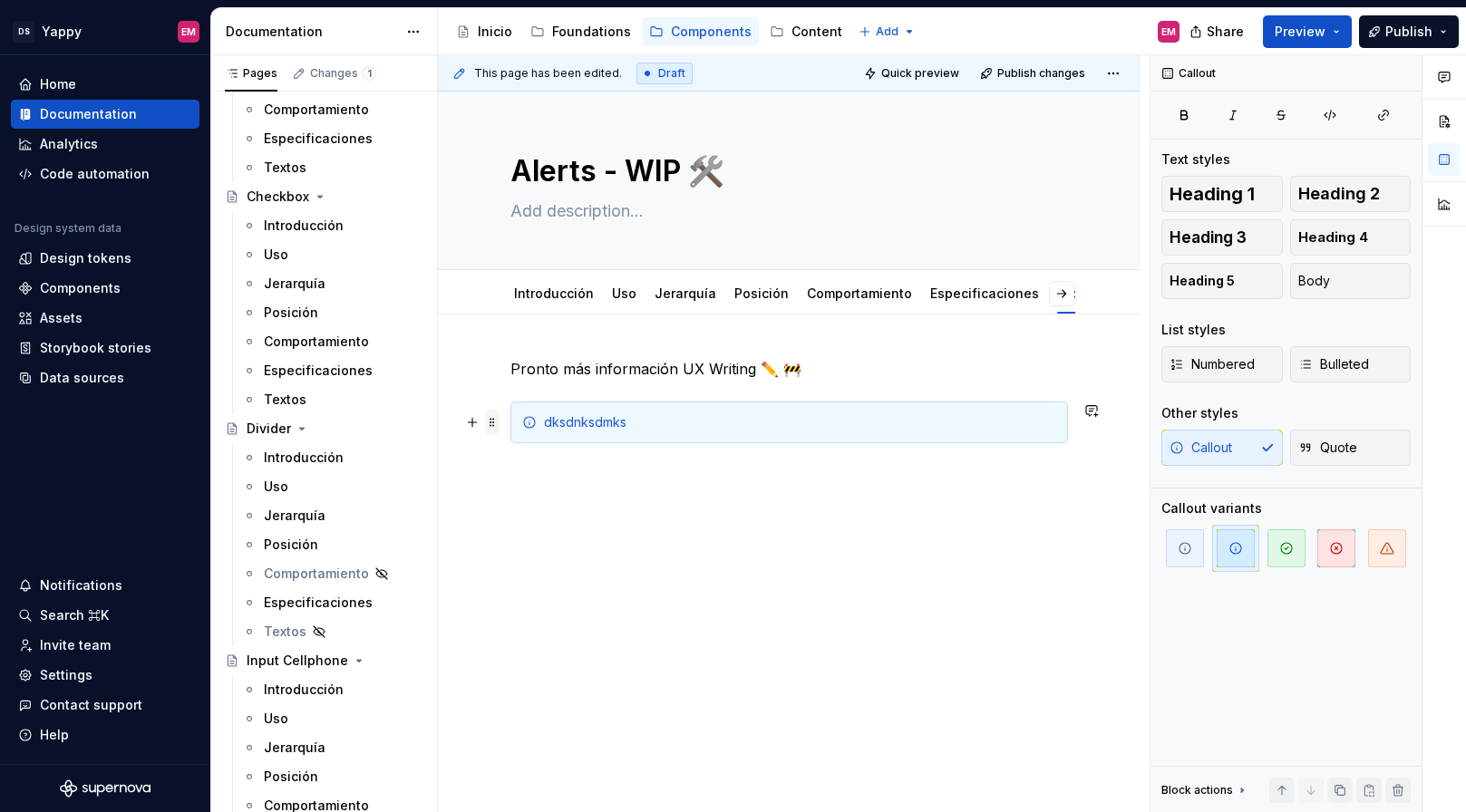 click at bounding box center (492, 422) 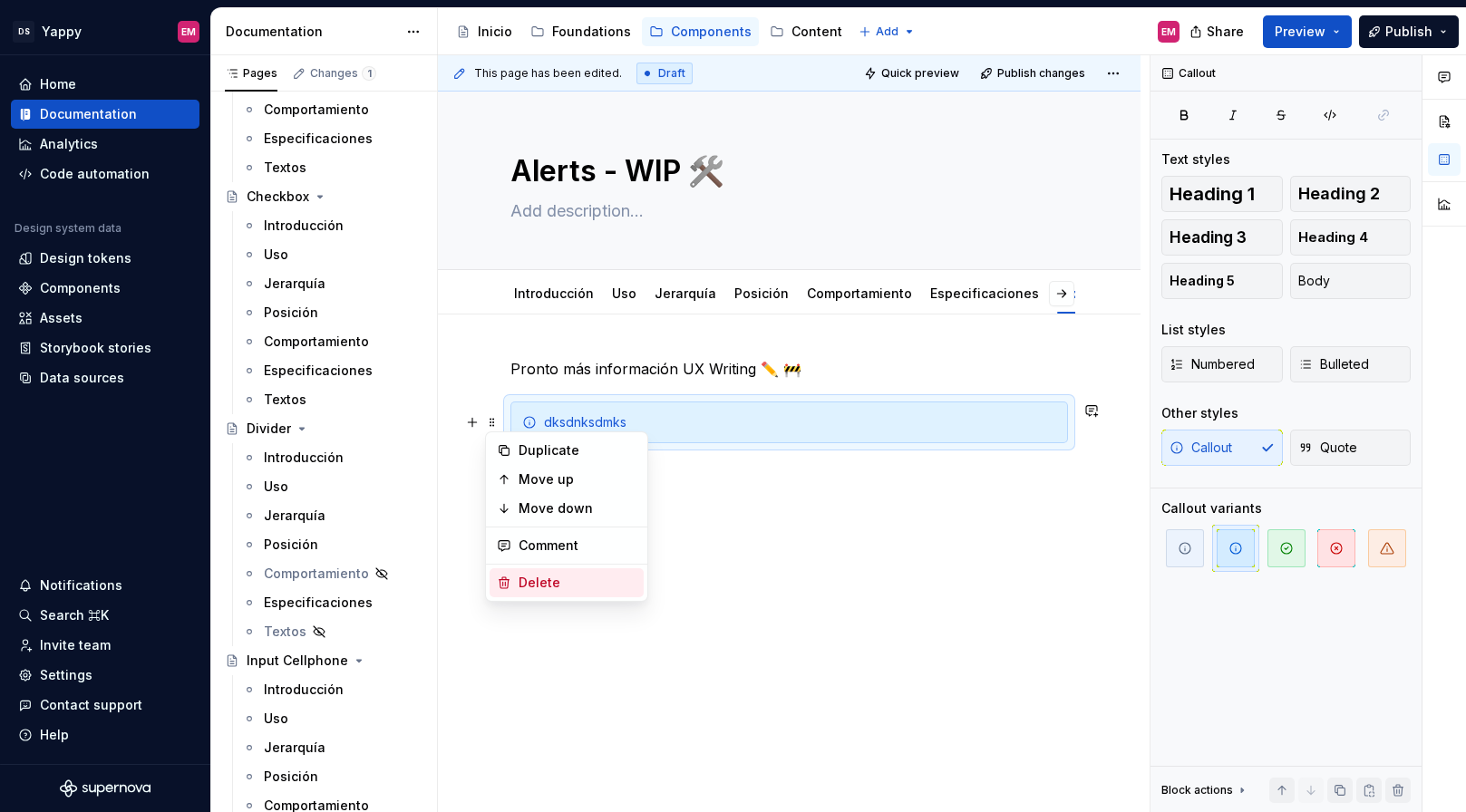 click on "Delete" at bounding box center (578, 583) 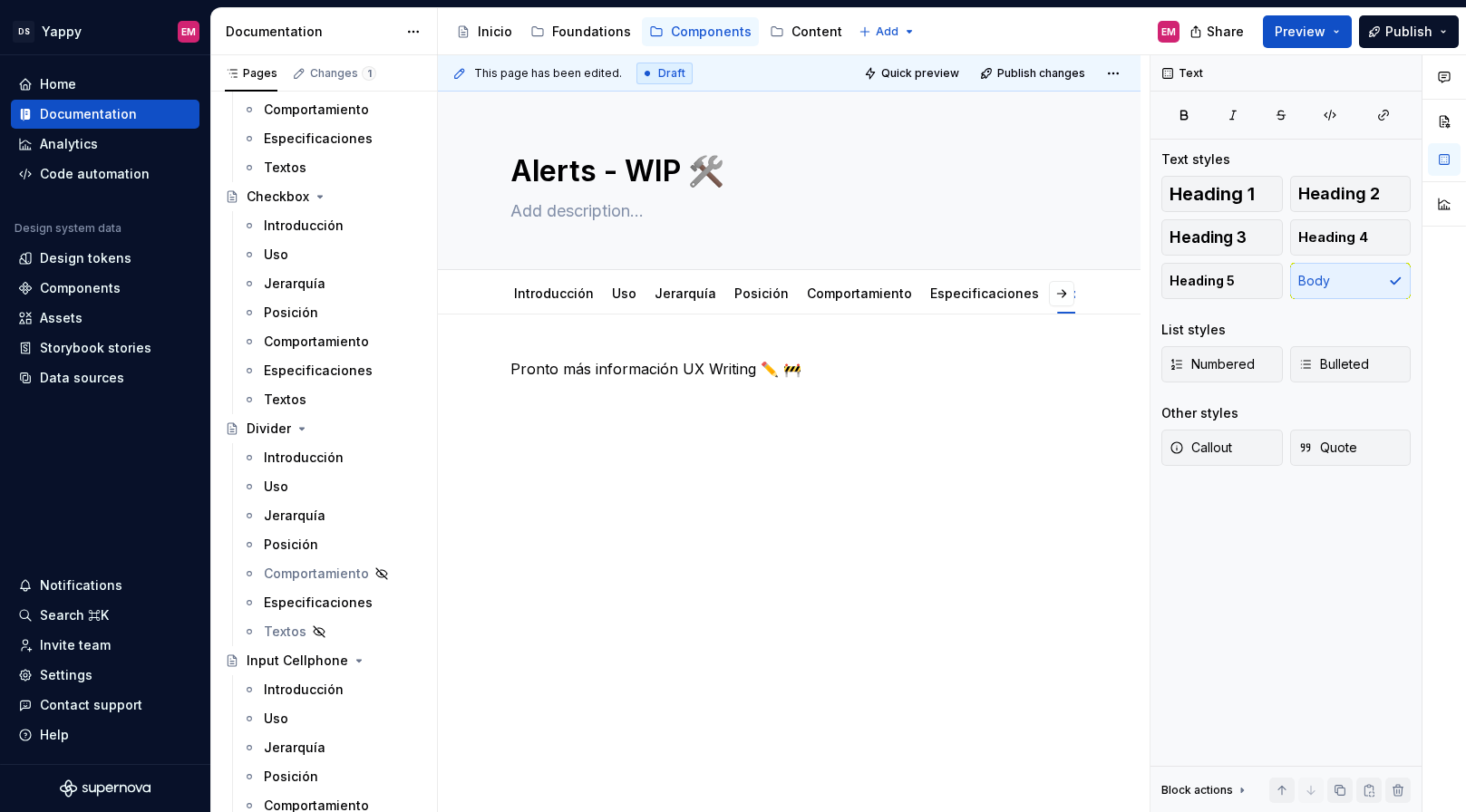 click on "Pronto más información UX Writing ✏️ 🚧" at bounding box center (789, 392) 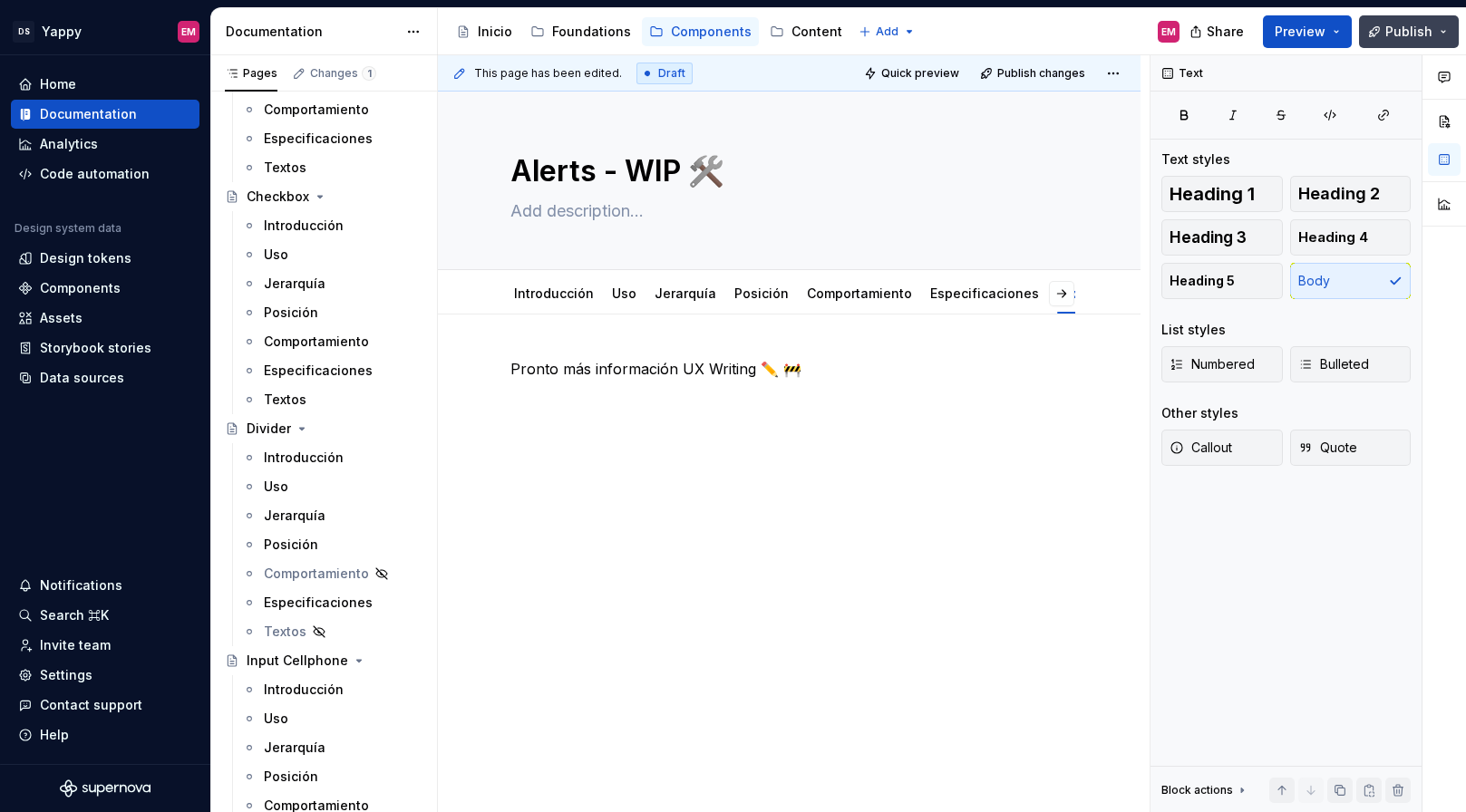 click on "Publish" at bounding box center (1409, 32) 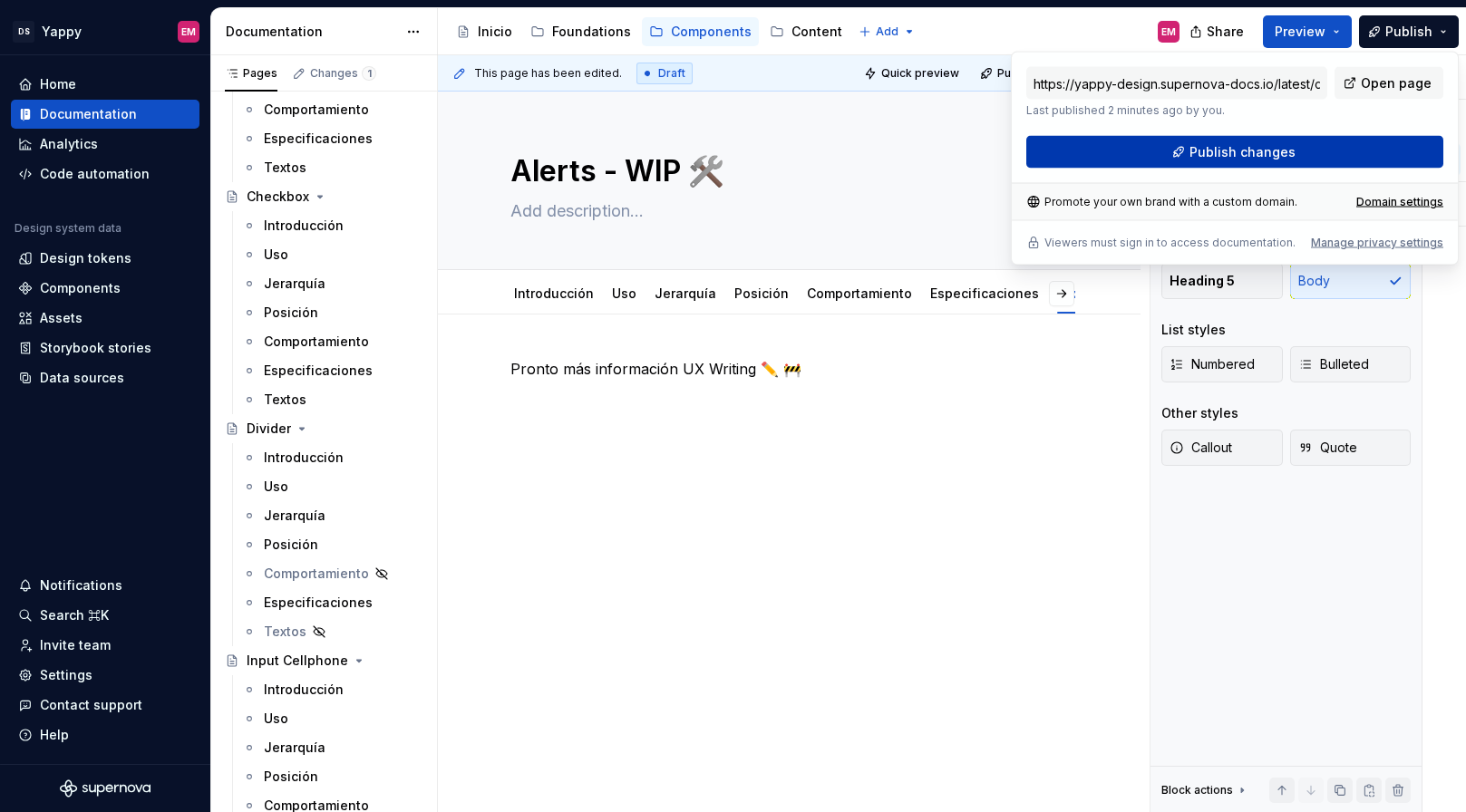 click on "Publish changes" at bounding box center (1242, 152) 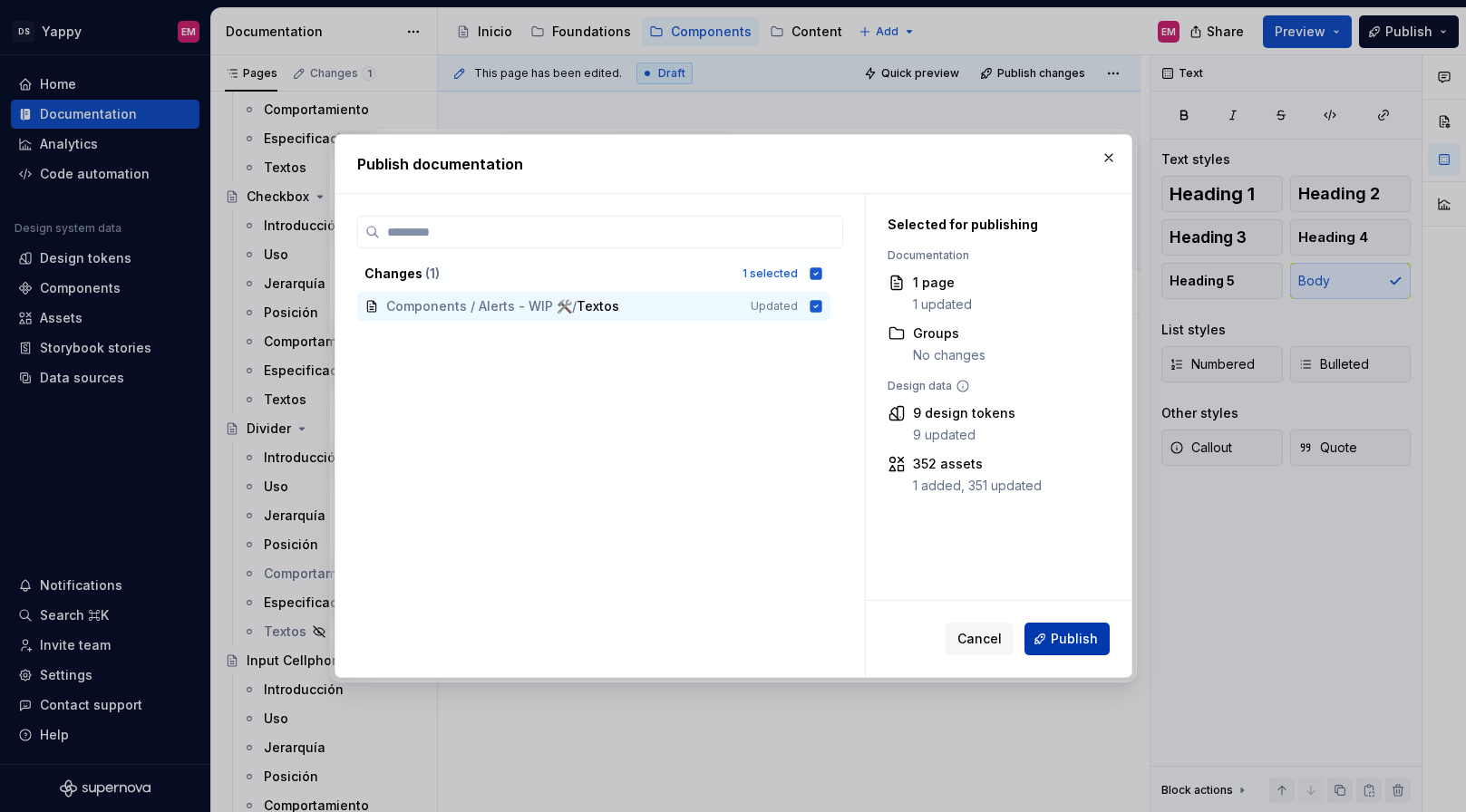 click on "Publish" at bounding box center (1074, 639) 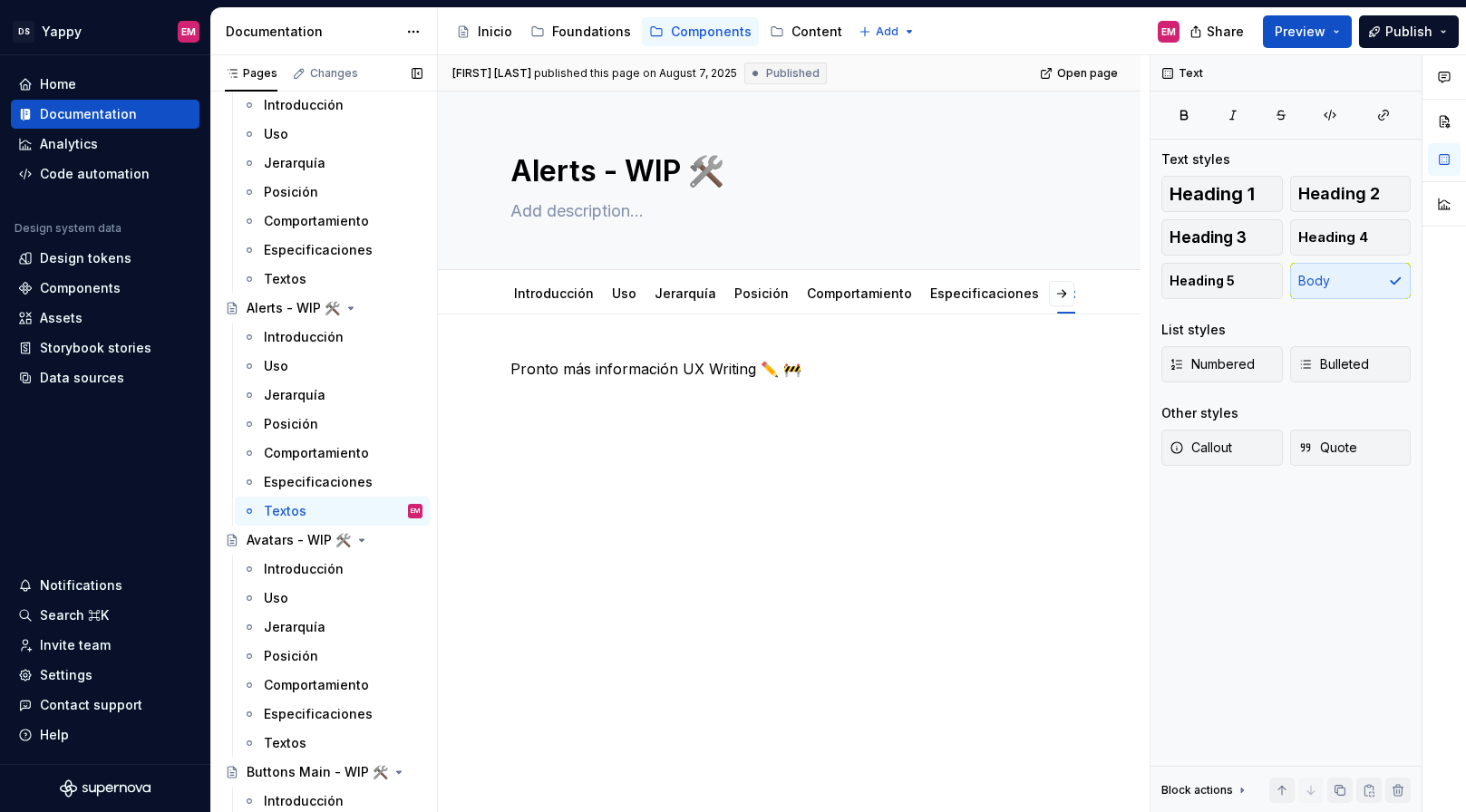 scroll, scrollTop: 0, scrollLeft: 0, axis: both 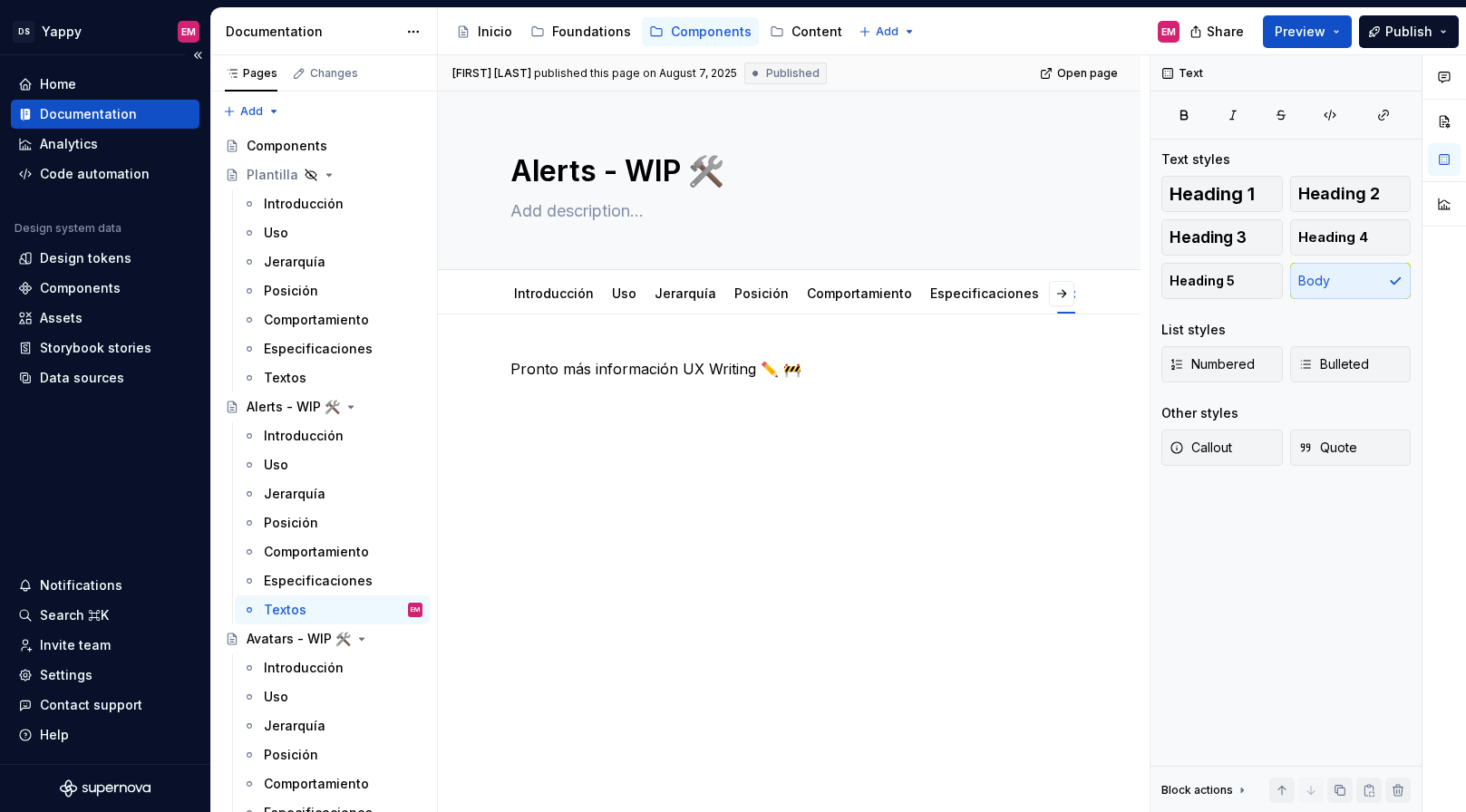 click on "Documentation" at bounding box center (88, 114) 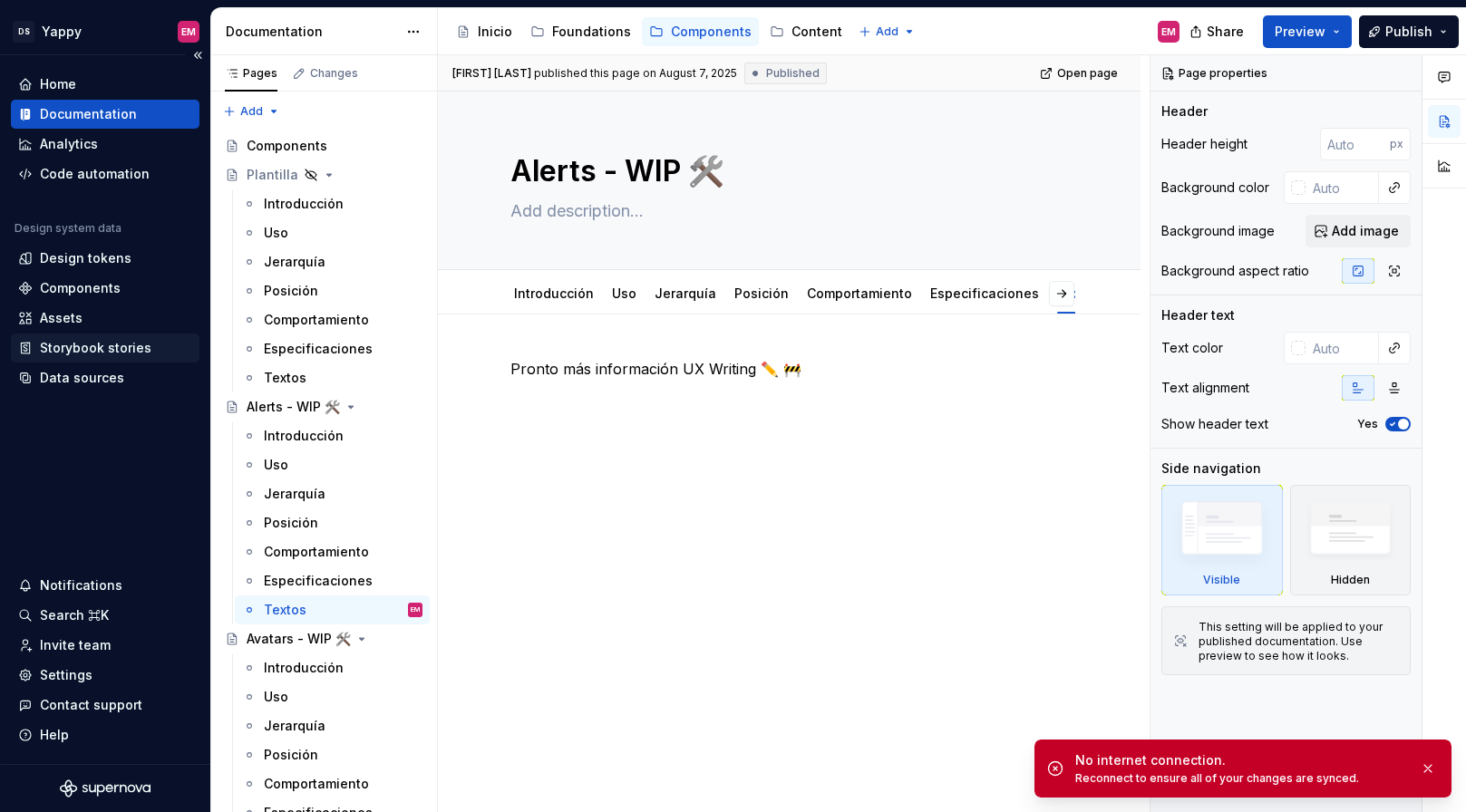 type on "*" 